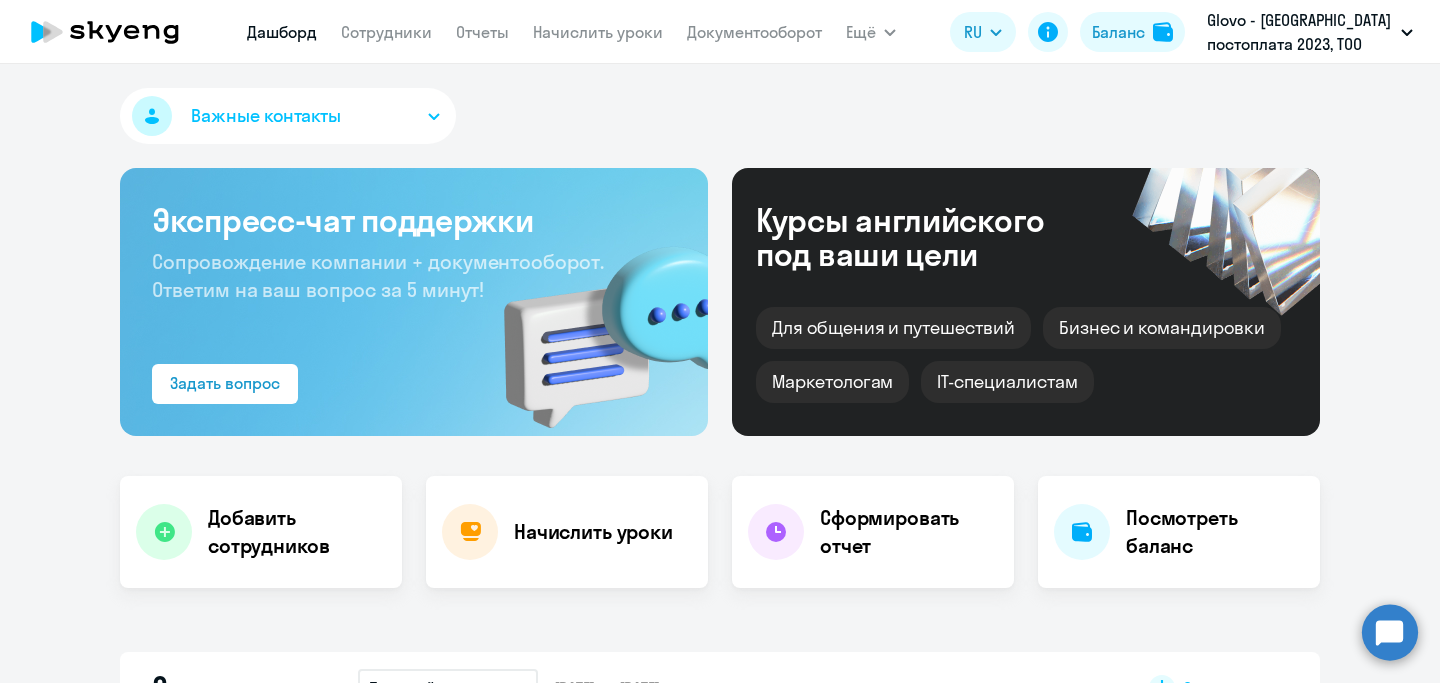 scroll, scrollTop: 0, scrollLeft: 0, axis: both 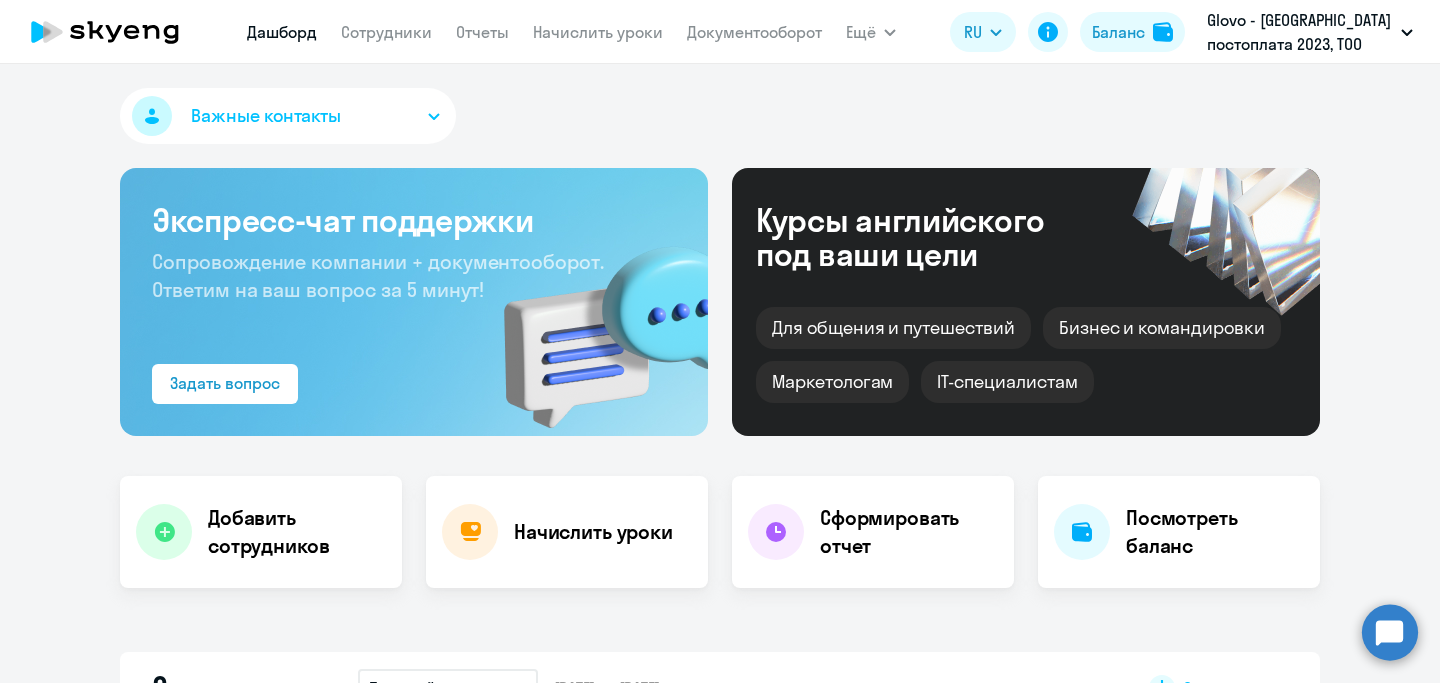 select on "30" 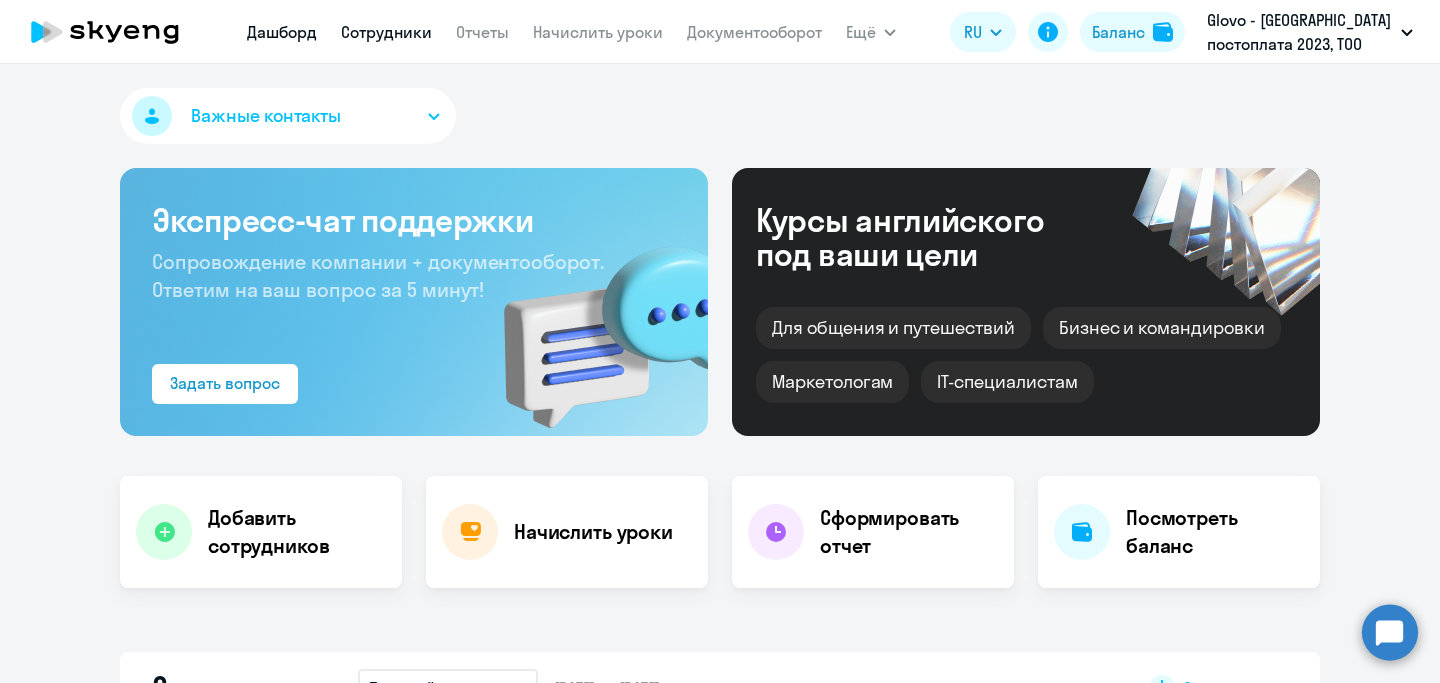 click on "Сотрудники" at bounding box center (386, 32) 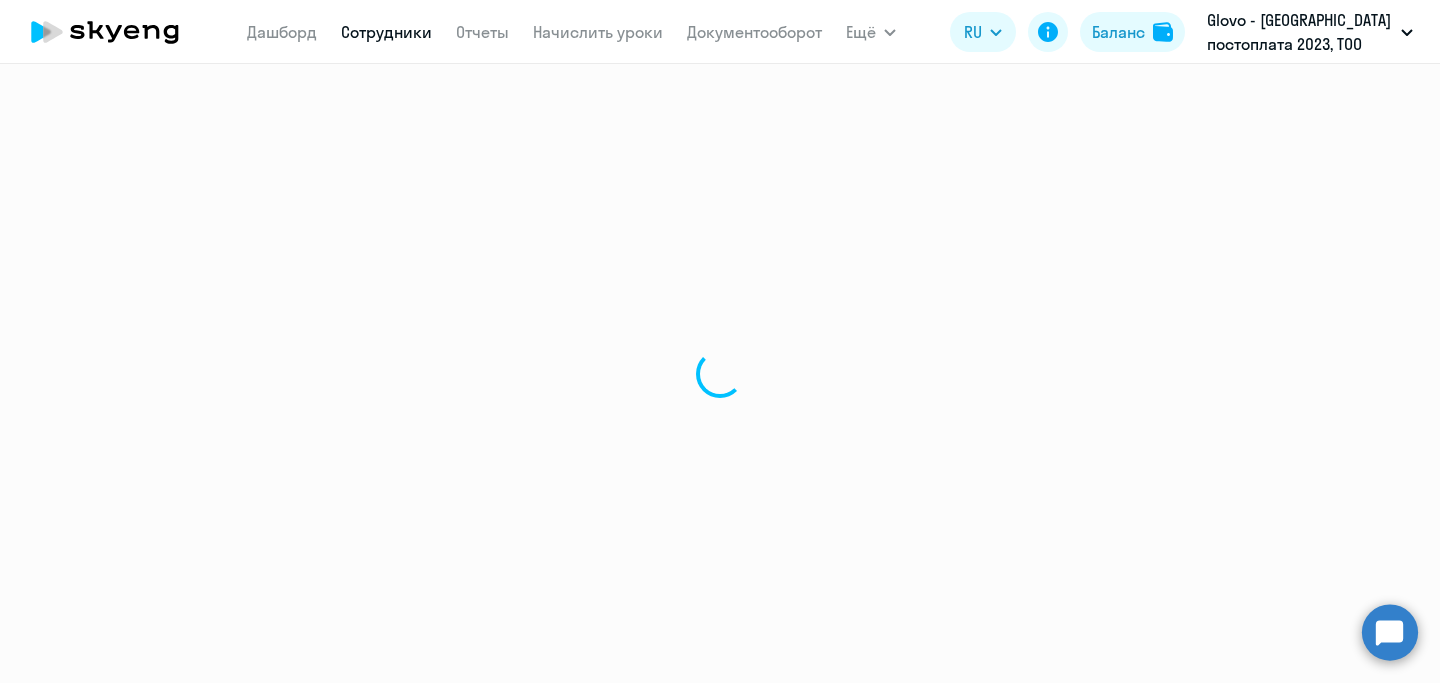 select on "30" 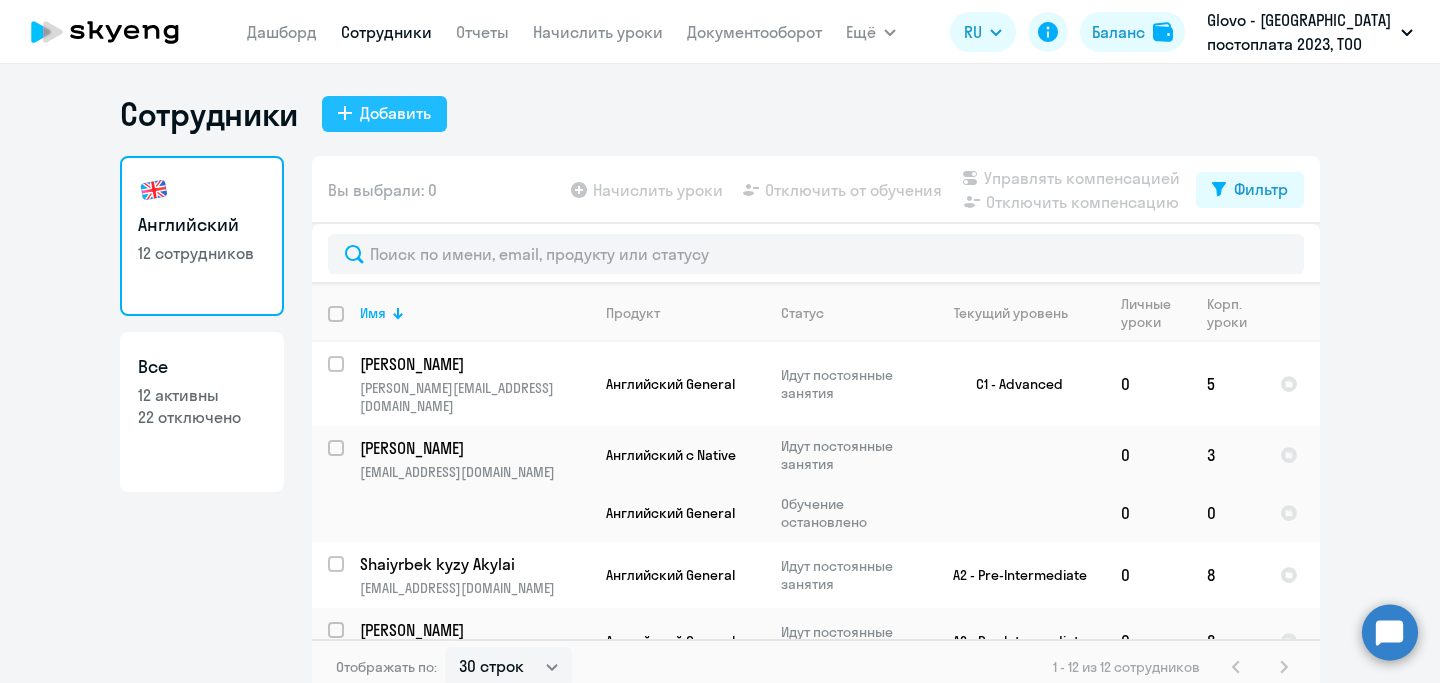click on "Добавить" 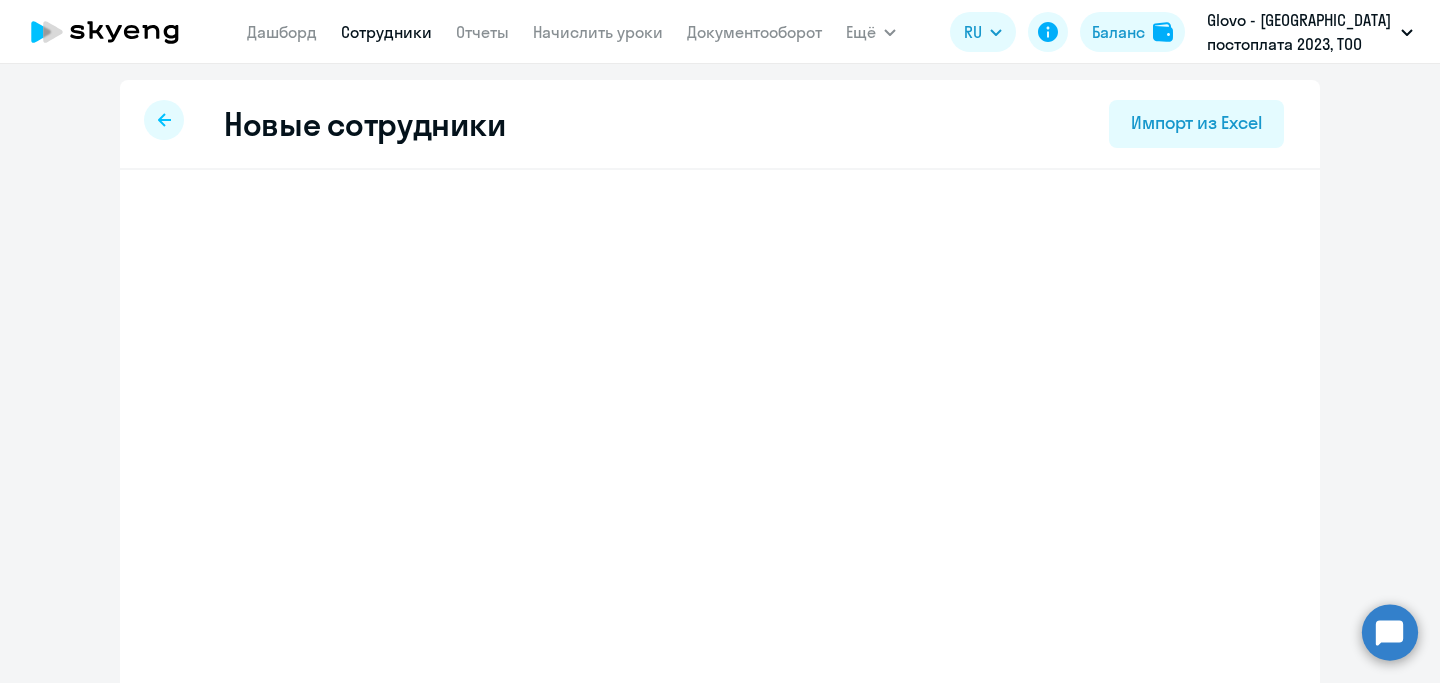 select on "english_adult_not_native_speaker" 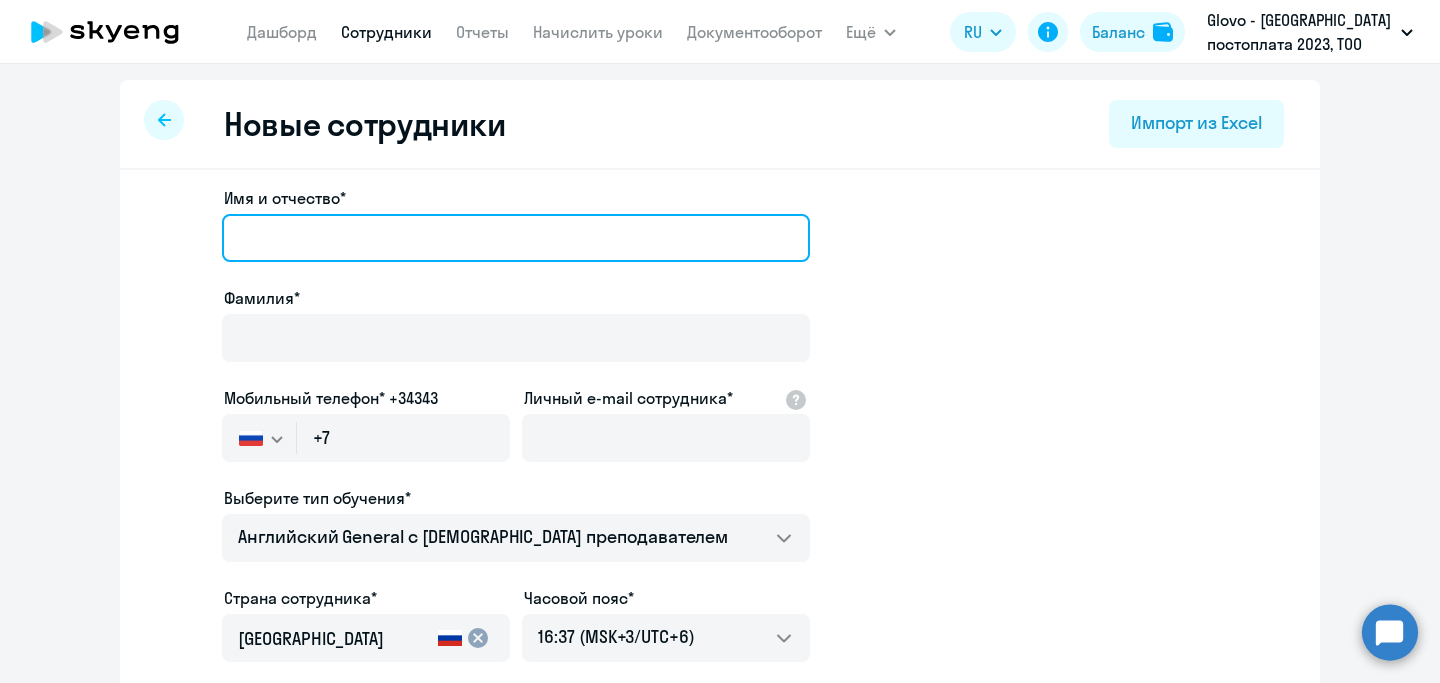 click on "Имя и отчество*" at bounding box center (516, 238) 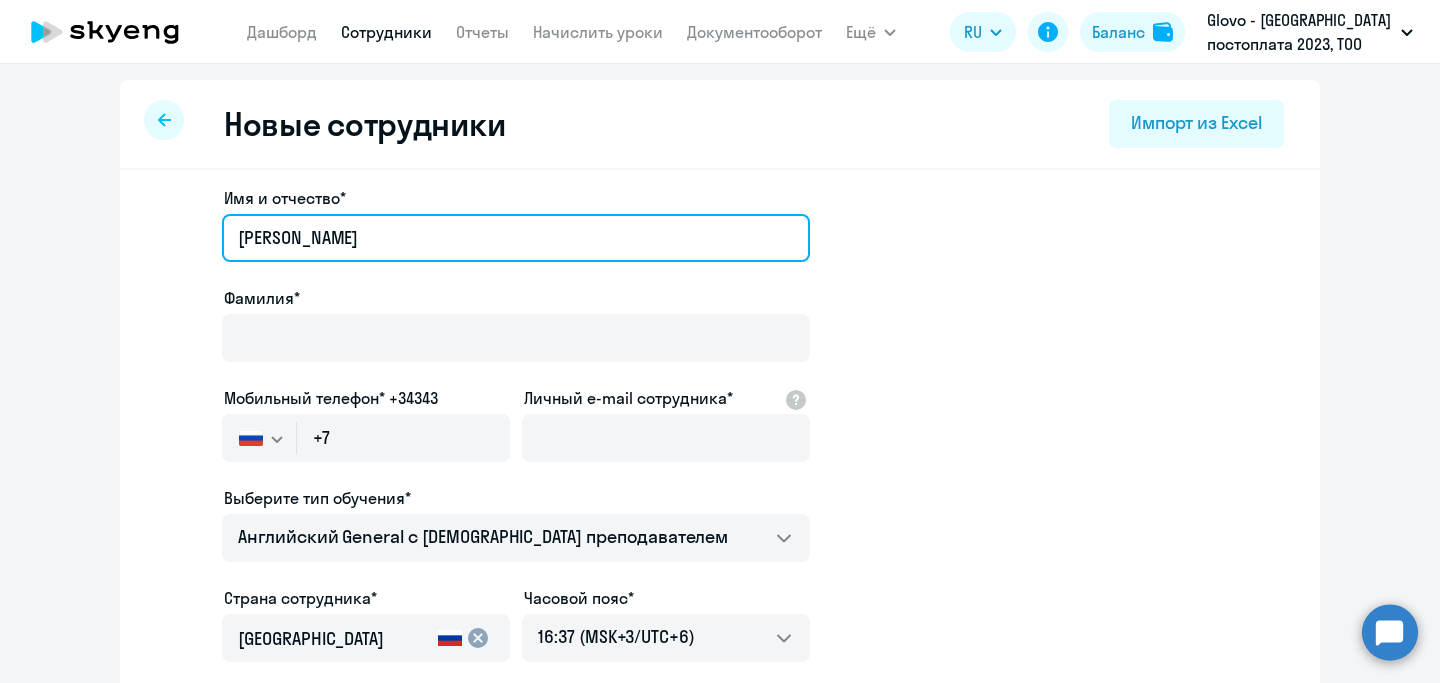 click on "[PERSON_NAME]" at bounding box center (516, 238) 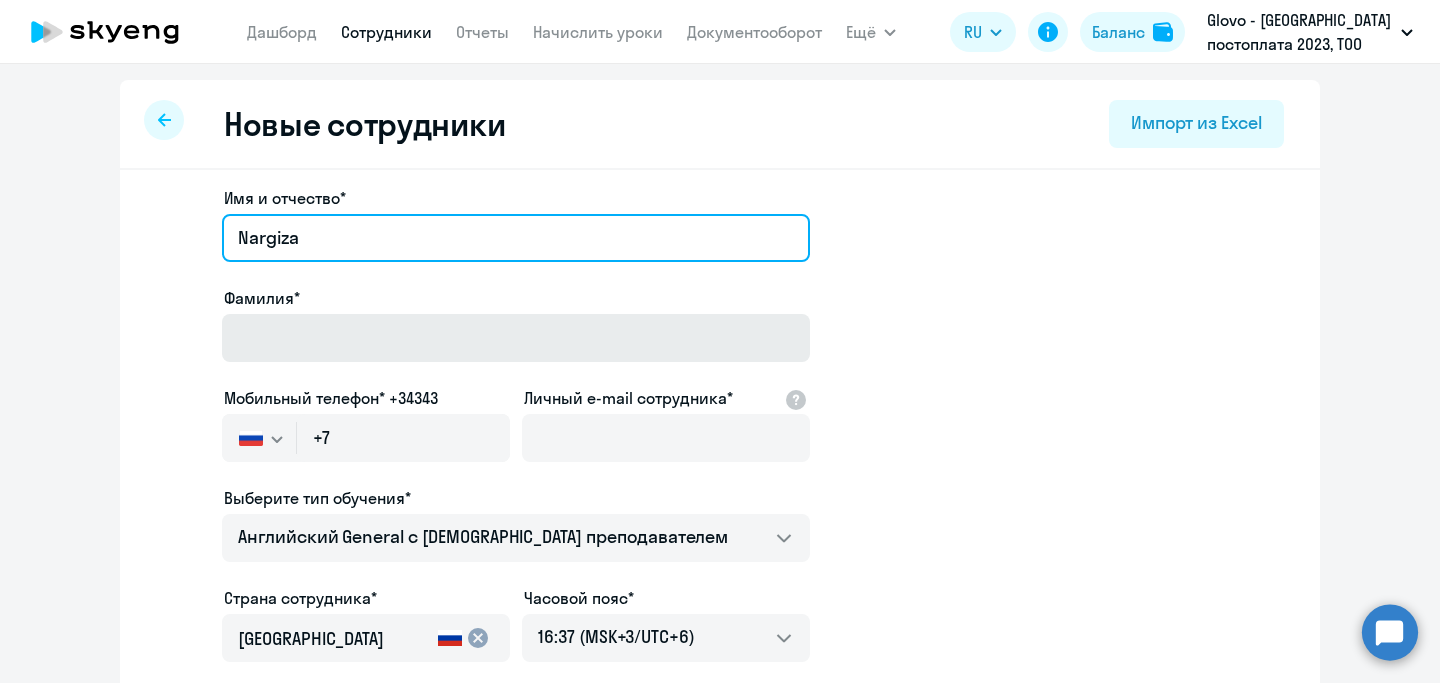 type on "Nargiza" 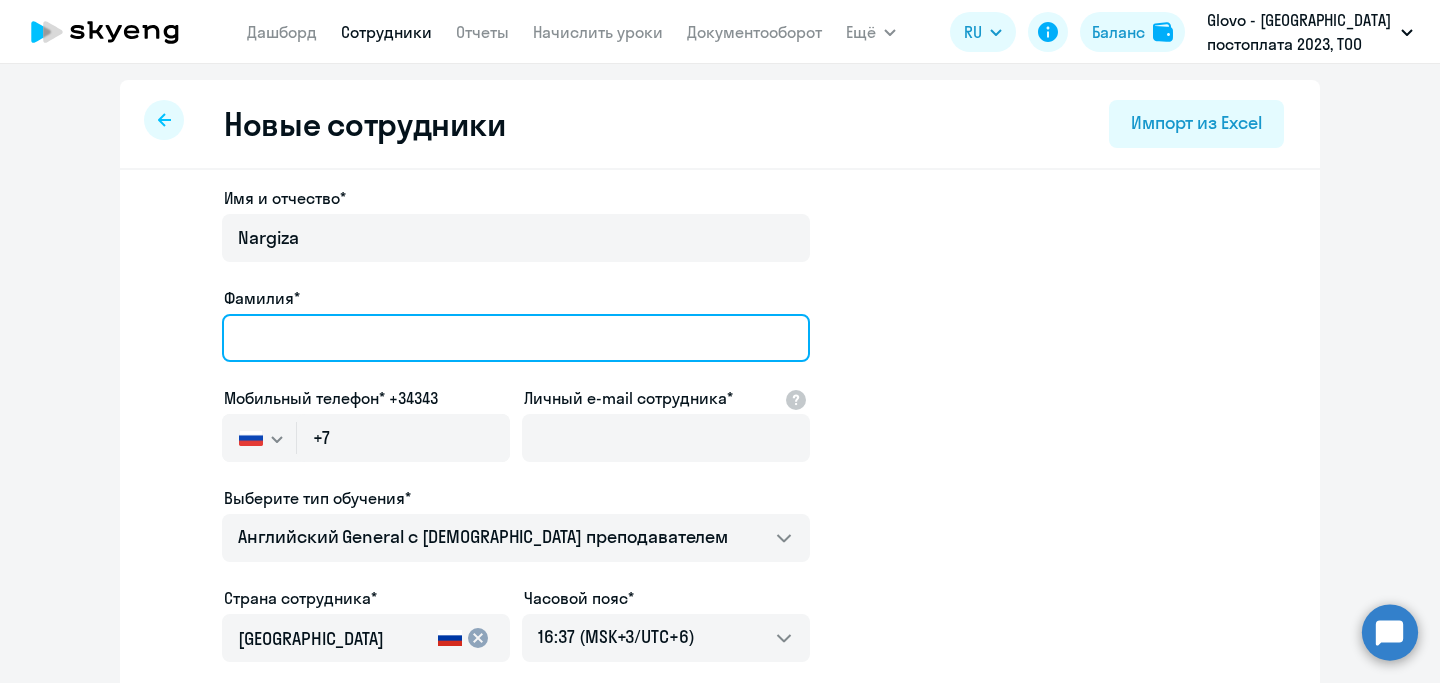 click on "Фамилия*" at bounding box center (516, 338) 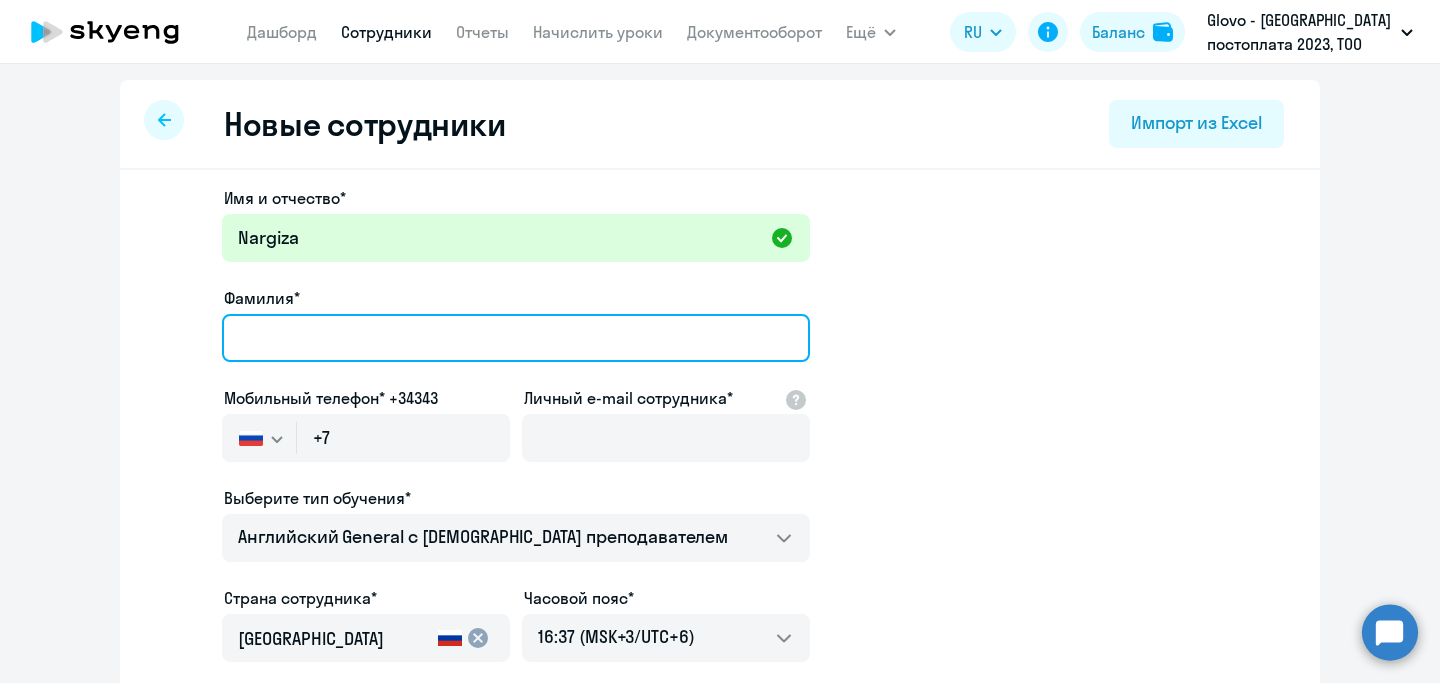 paste on "[PERSON_NAME]" 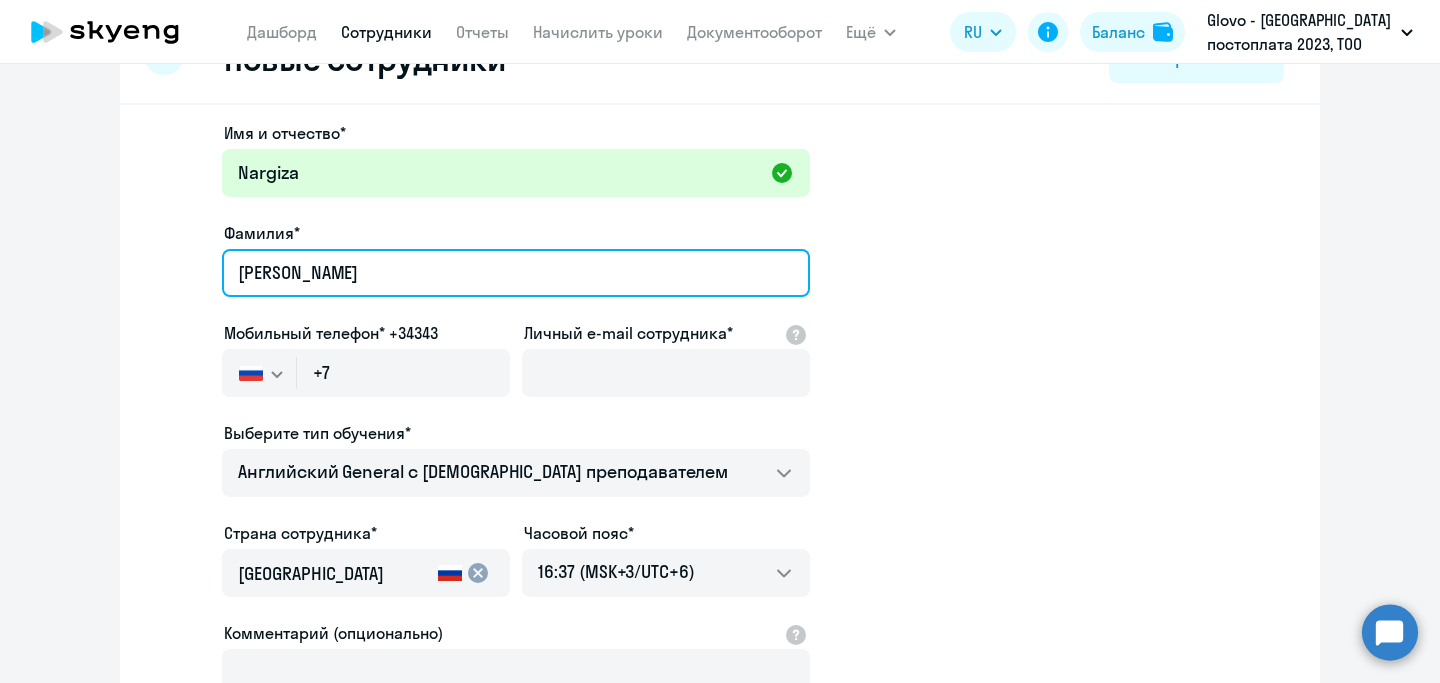 scroll, scrollTop: 71, scrollLeft: 0, axis: vertical 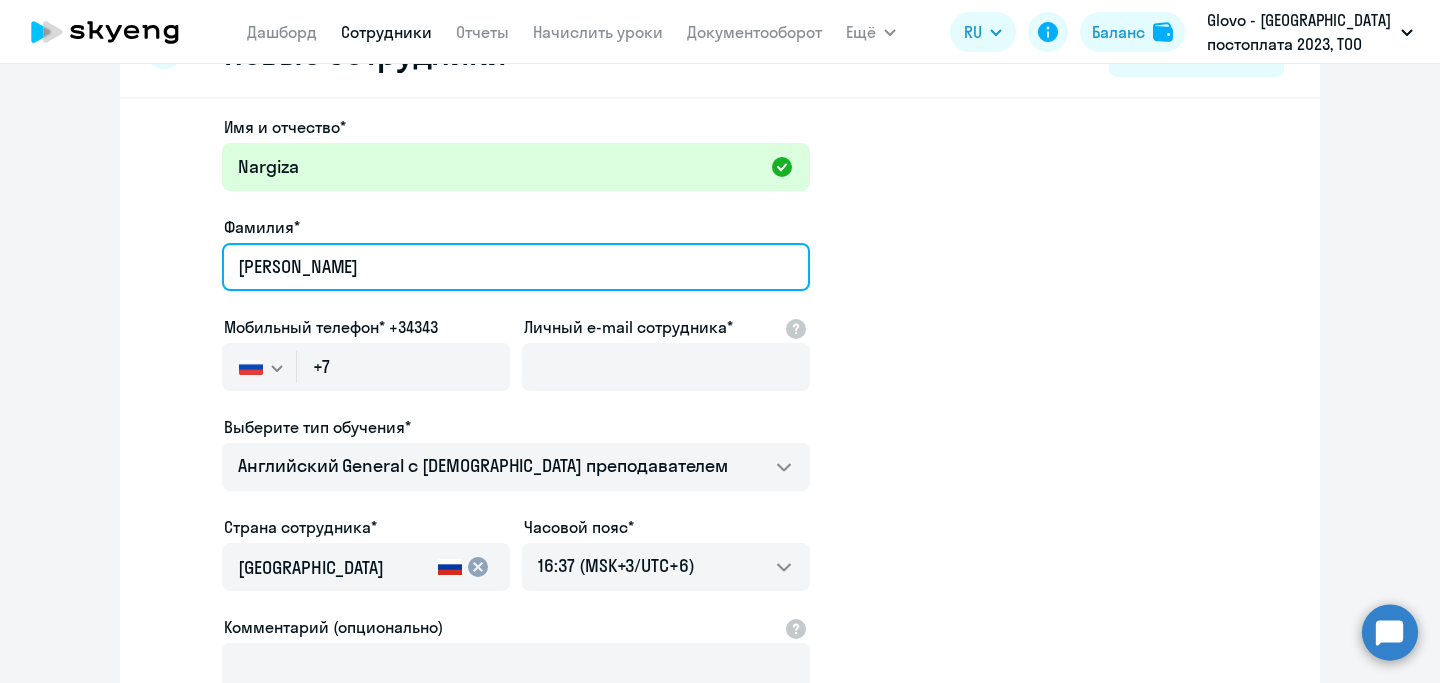 type on "[PERSON_NAME]" 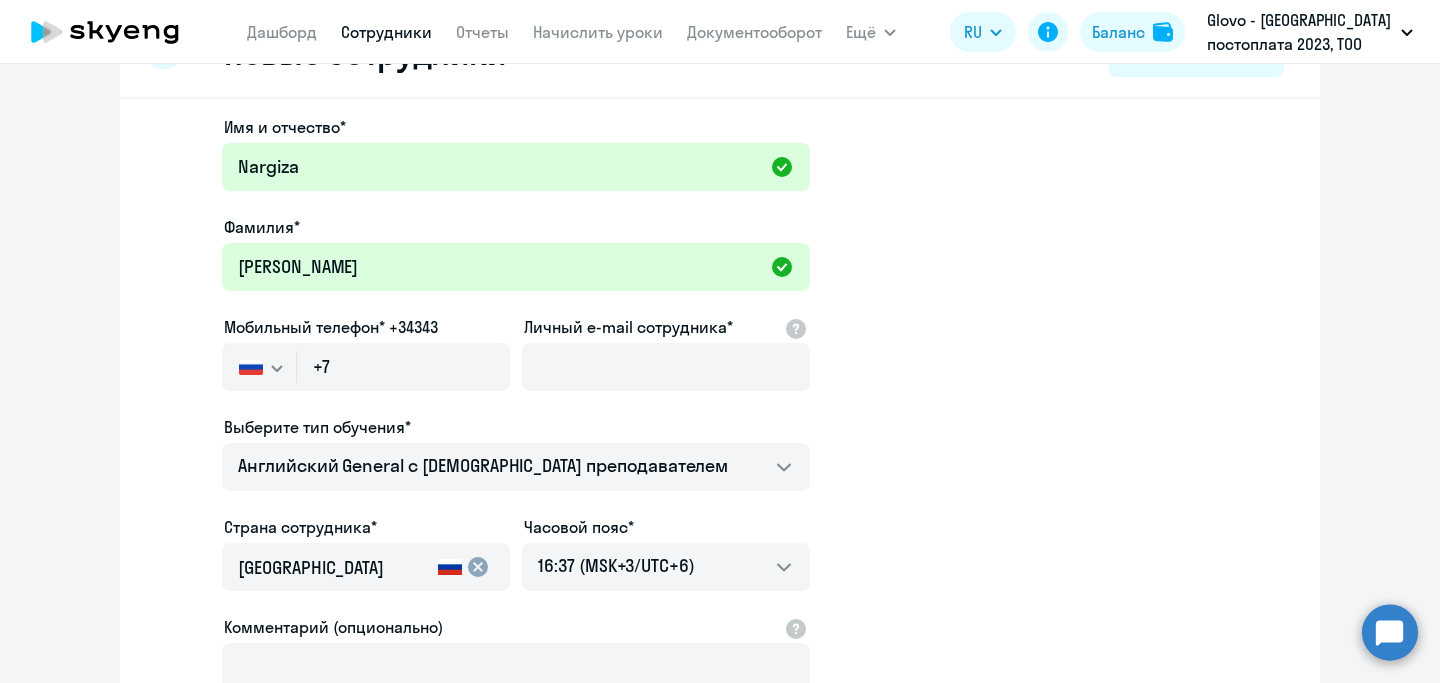click 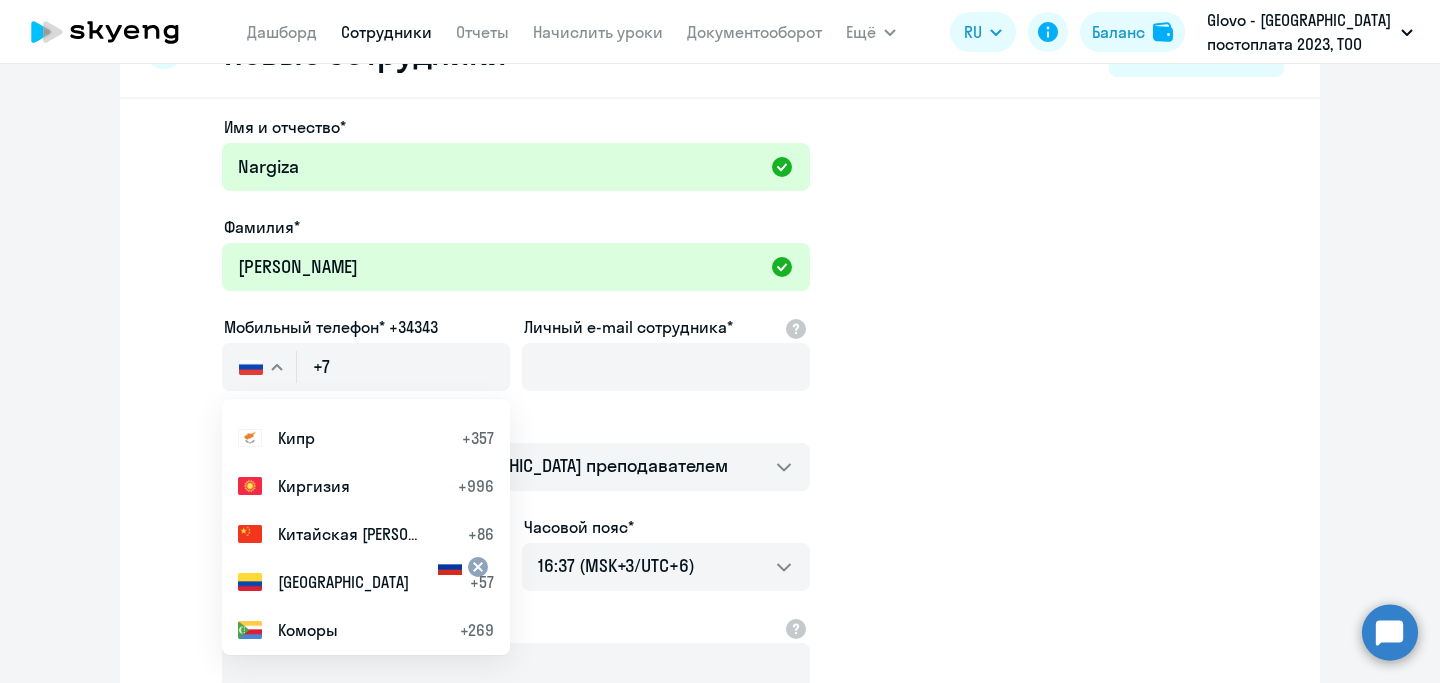 scroll, scrollTop: 4194, scrollLeft: 0, axis: vertical 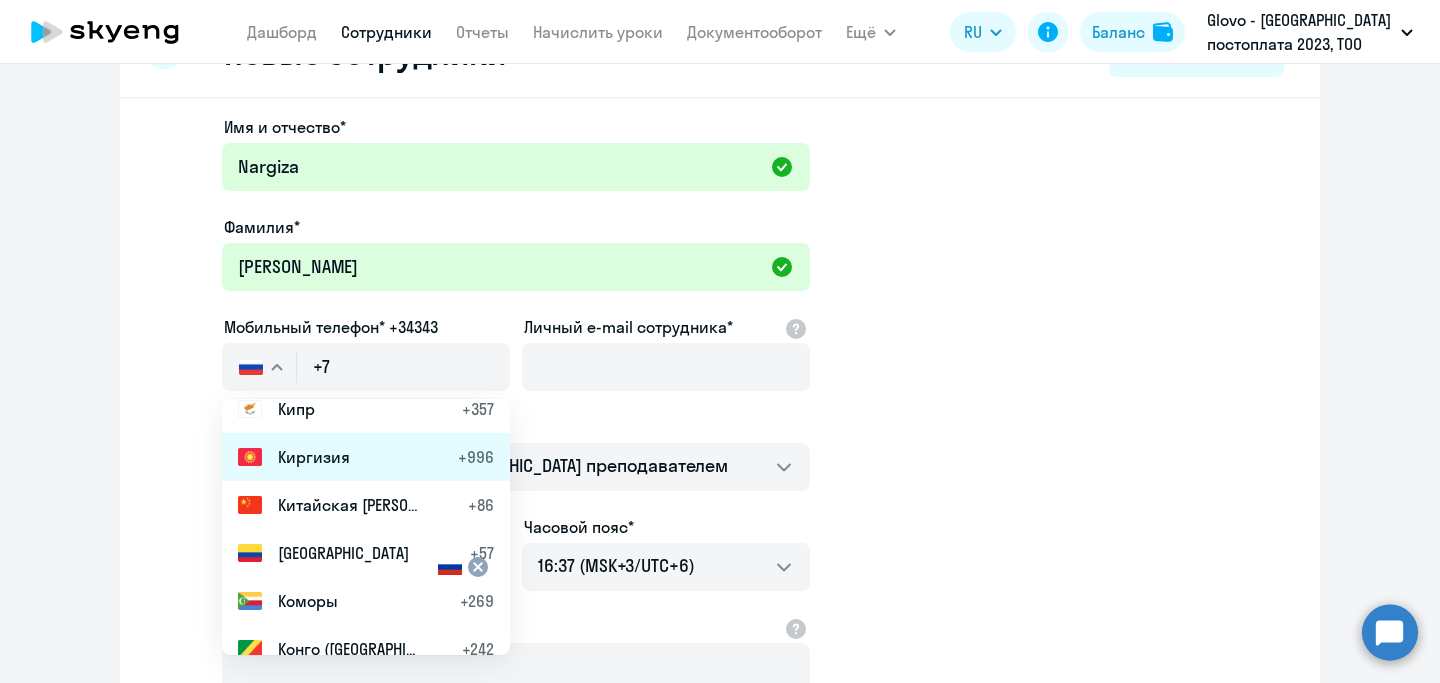 click on "Киргизия +996" 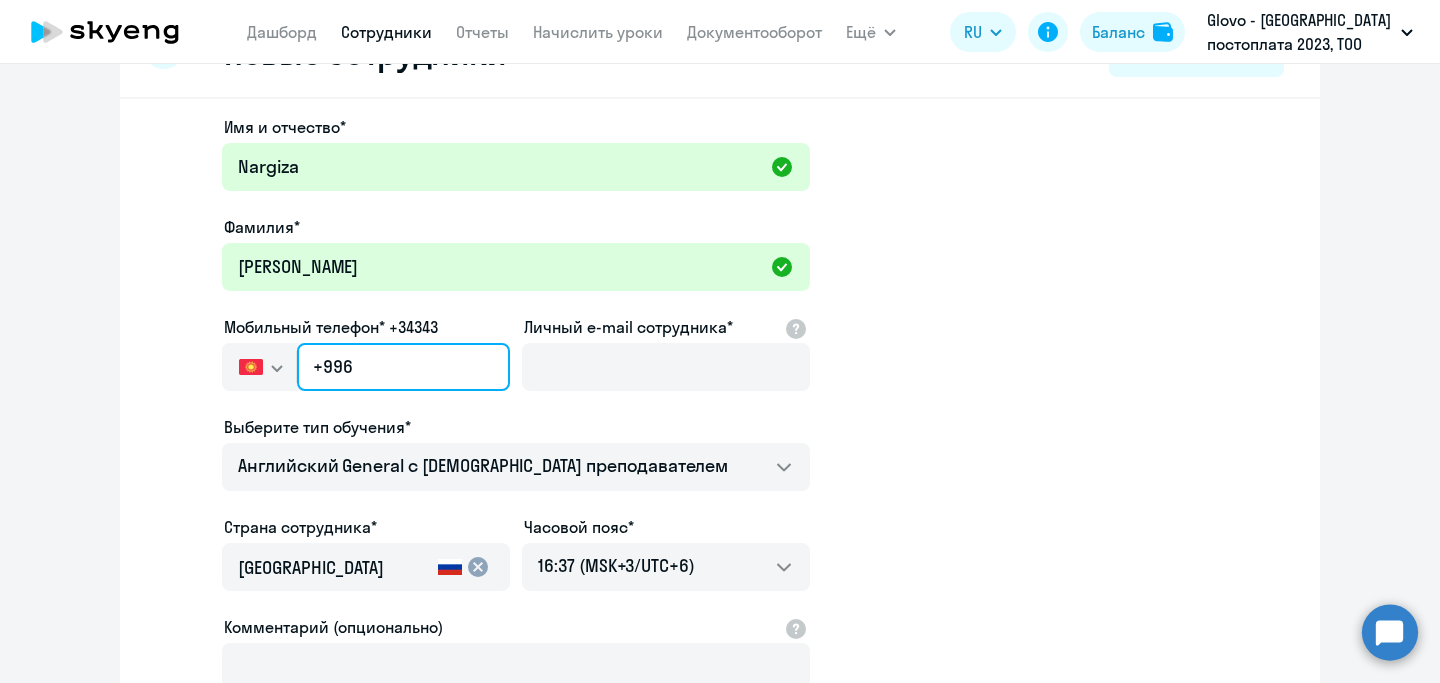 click on "+996" 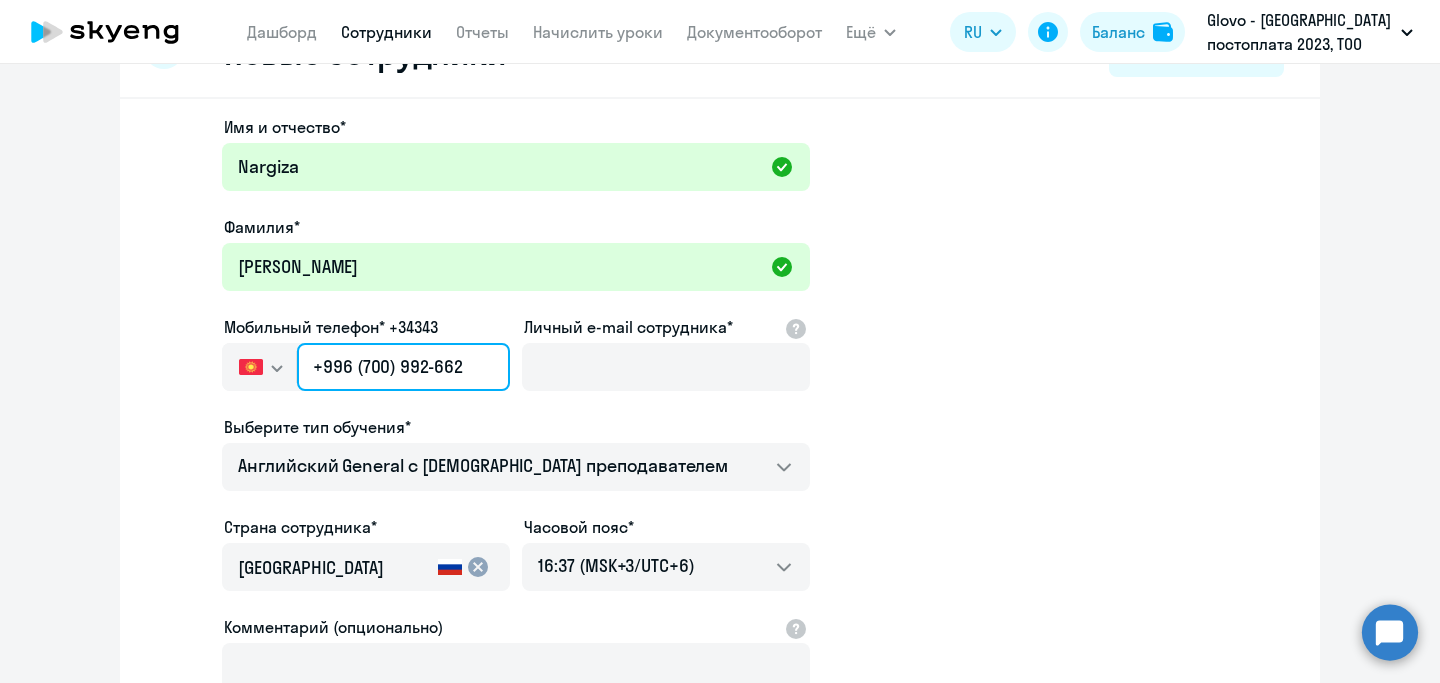 type on "+996 (700) 992-662" 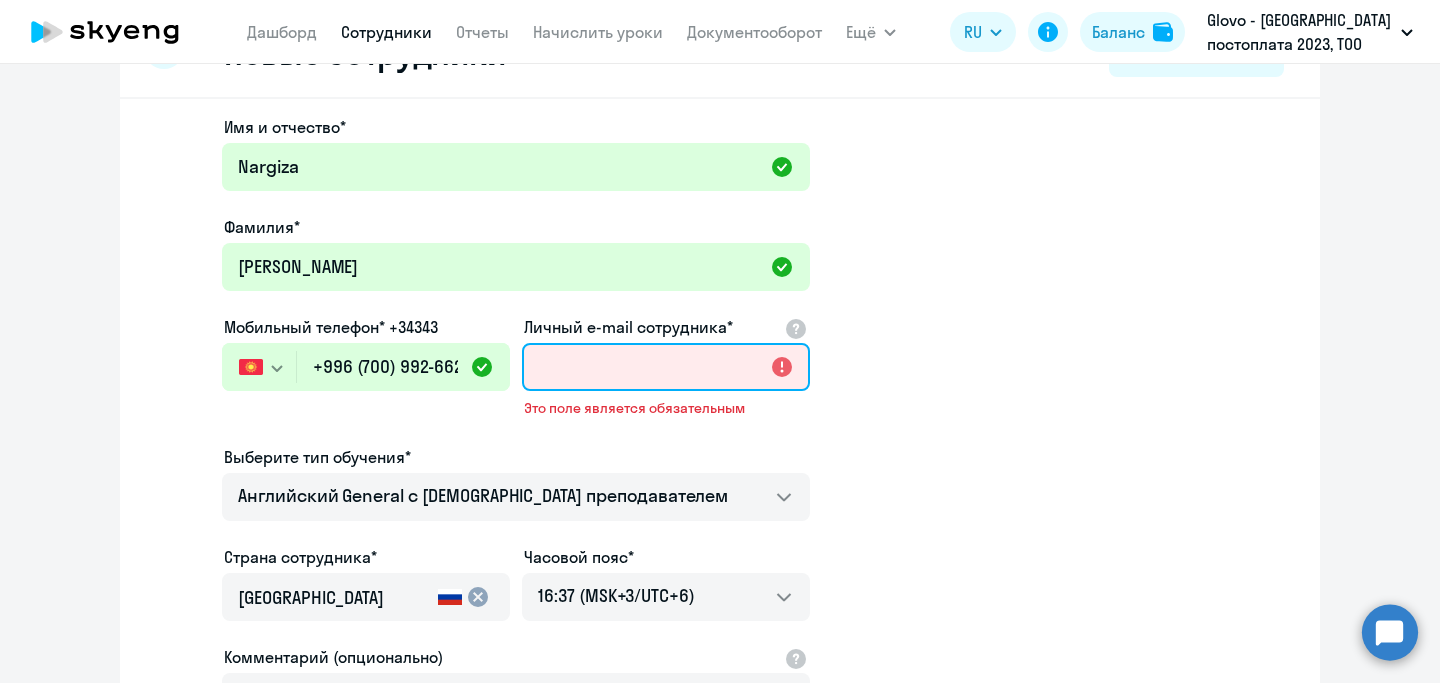 paste on "[EMAIL_ADDRESS][DOMAIN_NAME]" 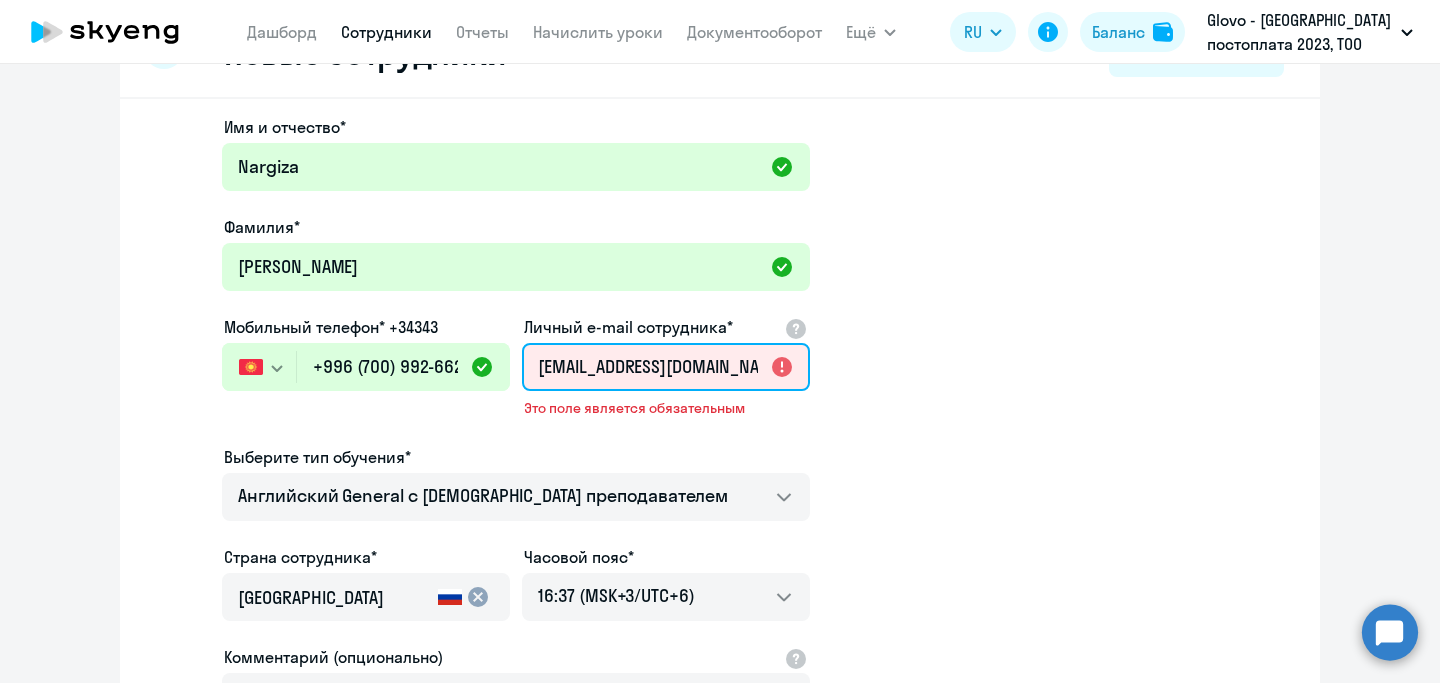 scroll, scrollTop: 0, scrollLeft: 76, axis: horizontal 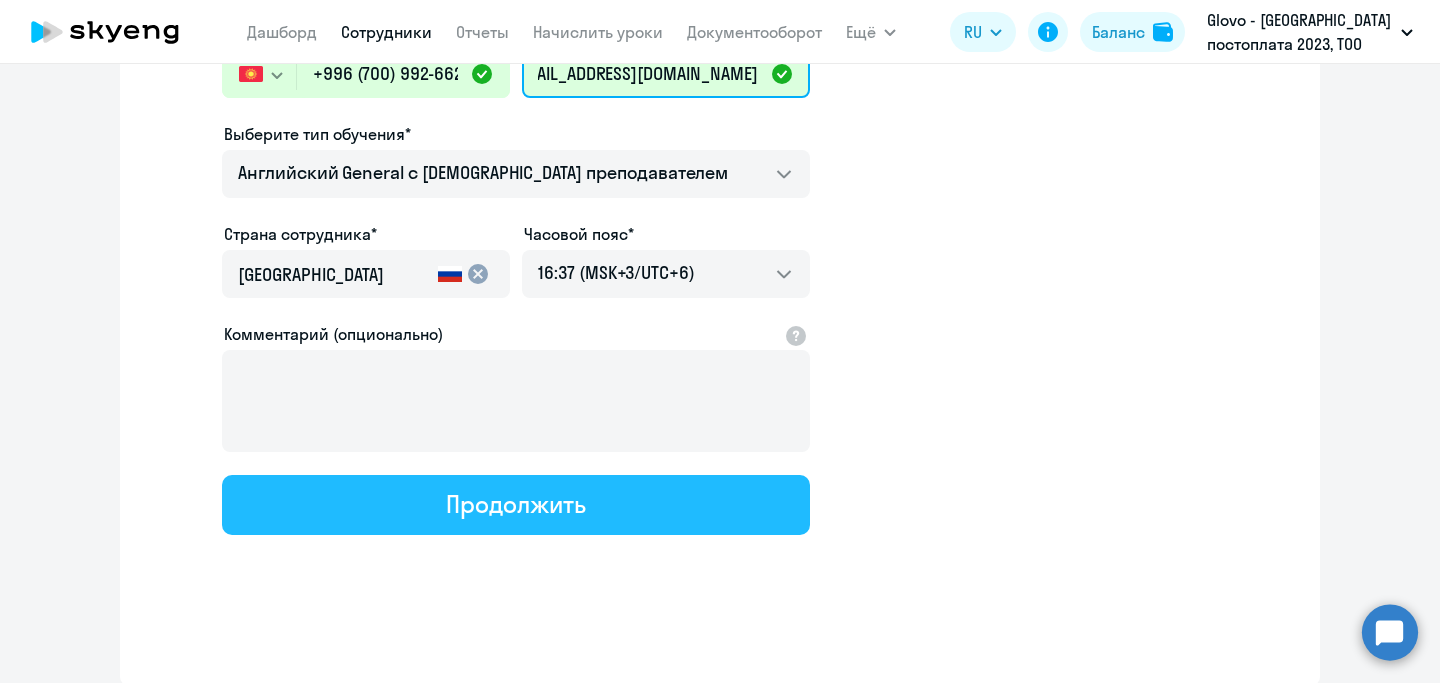 type on "[EMAIL_ADDRESS][DOMAIN_NAME]" 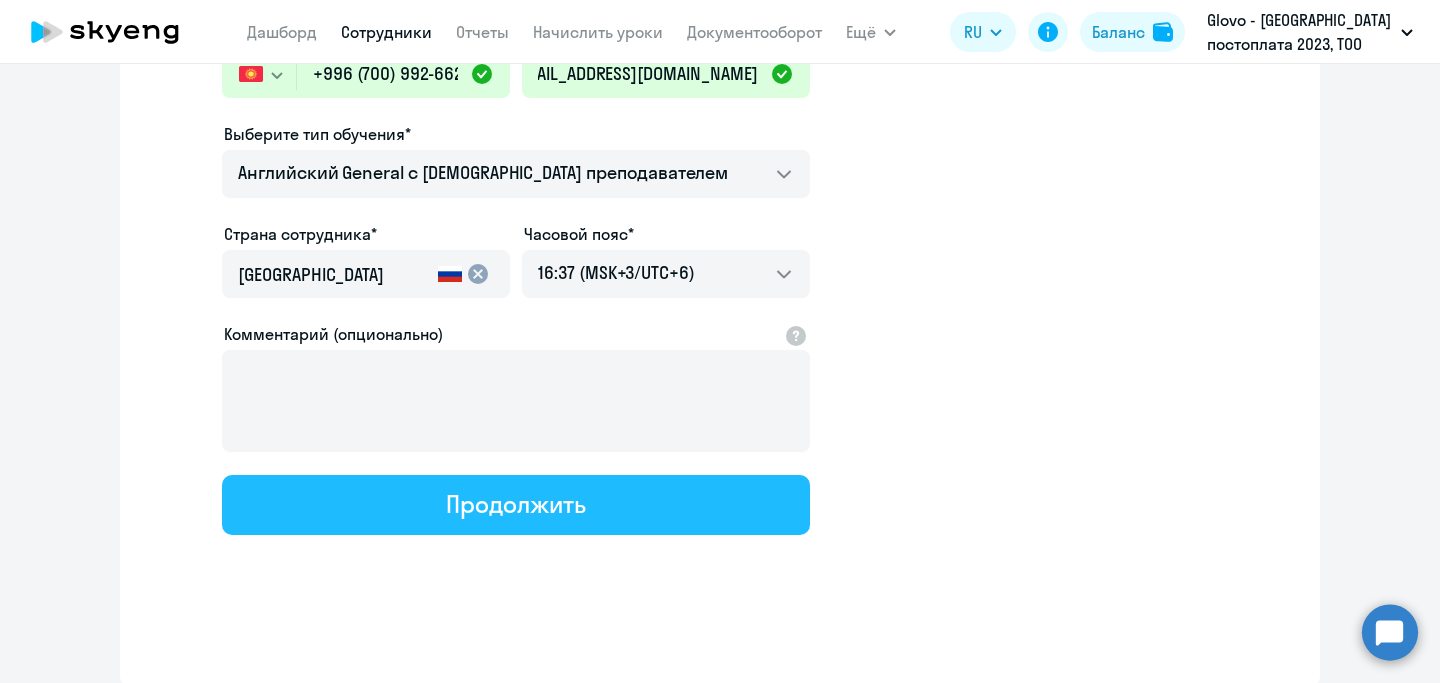 scroll, scrollTop: 0, scrollLeft: 0, axis: both 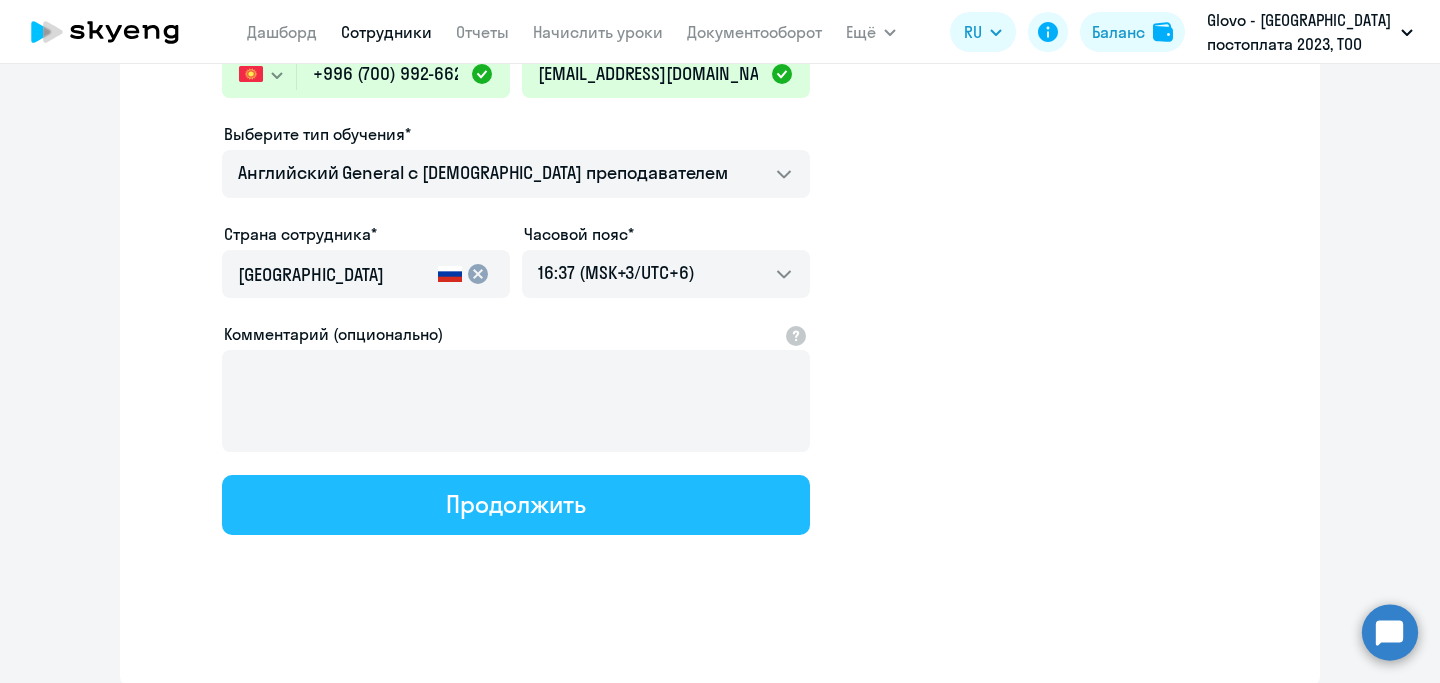 click on "Продолжить" 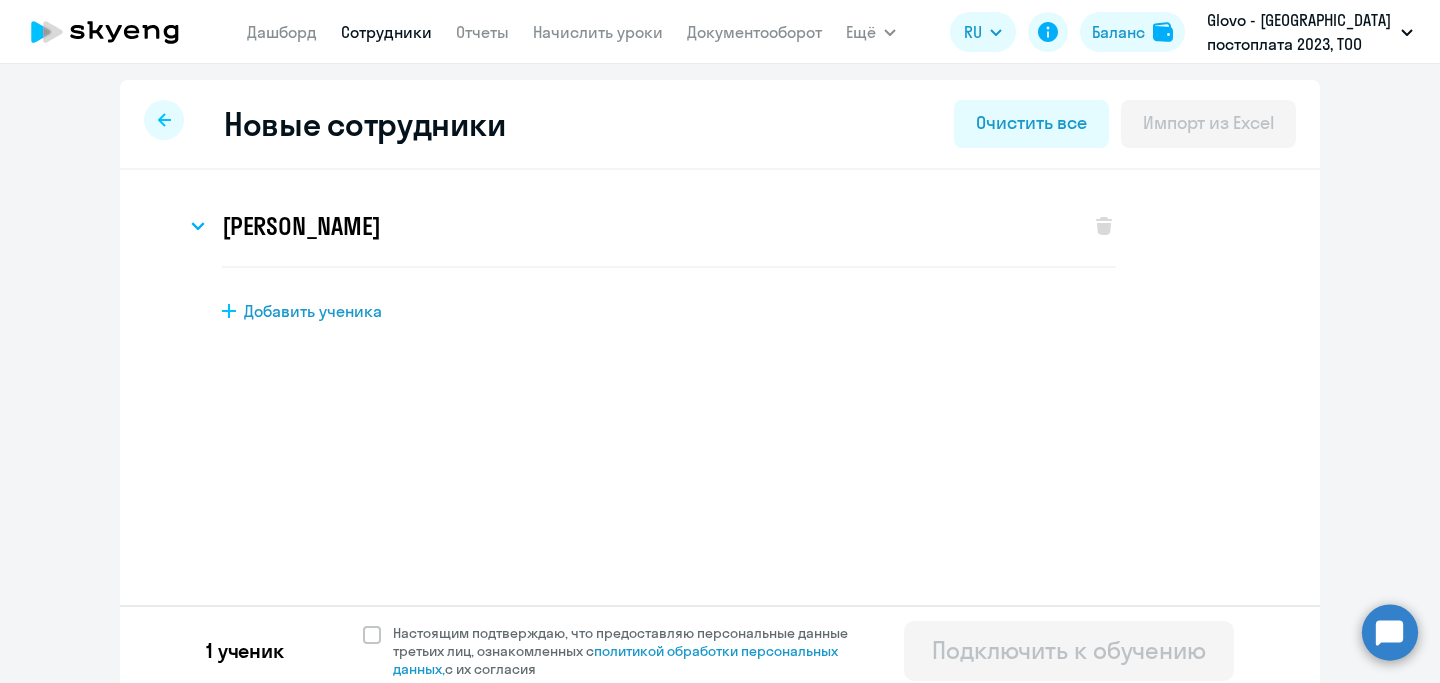 scroll, scrollTop: 11, scrollLeft: 0, axis: vertical 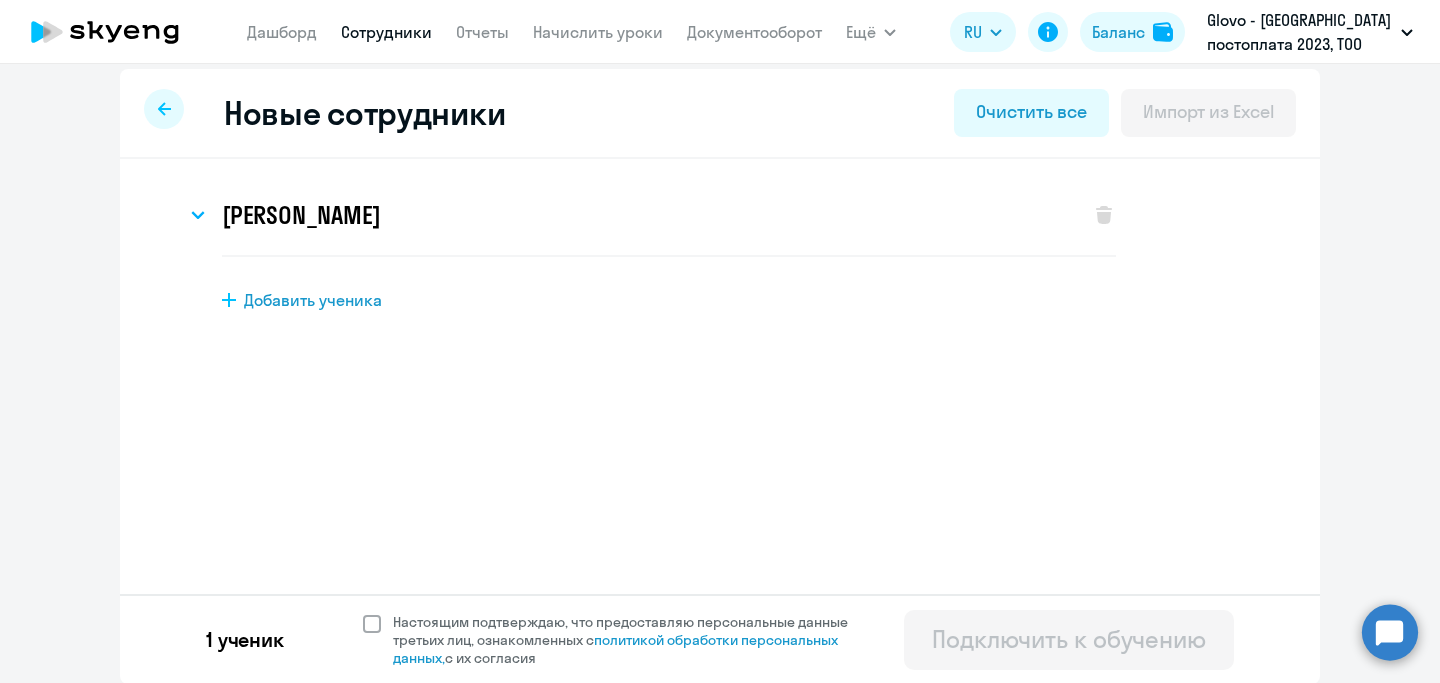 click 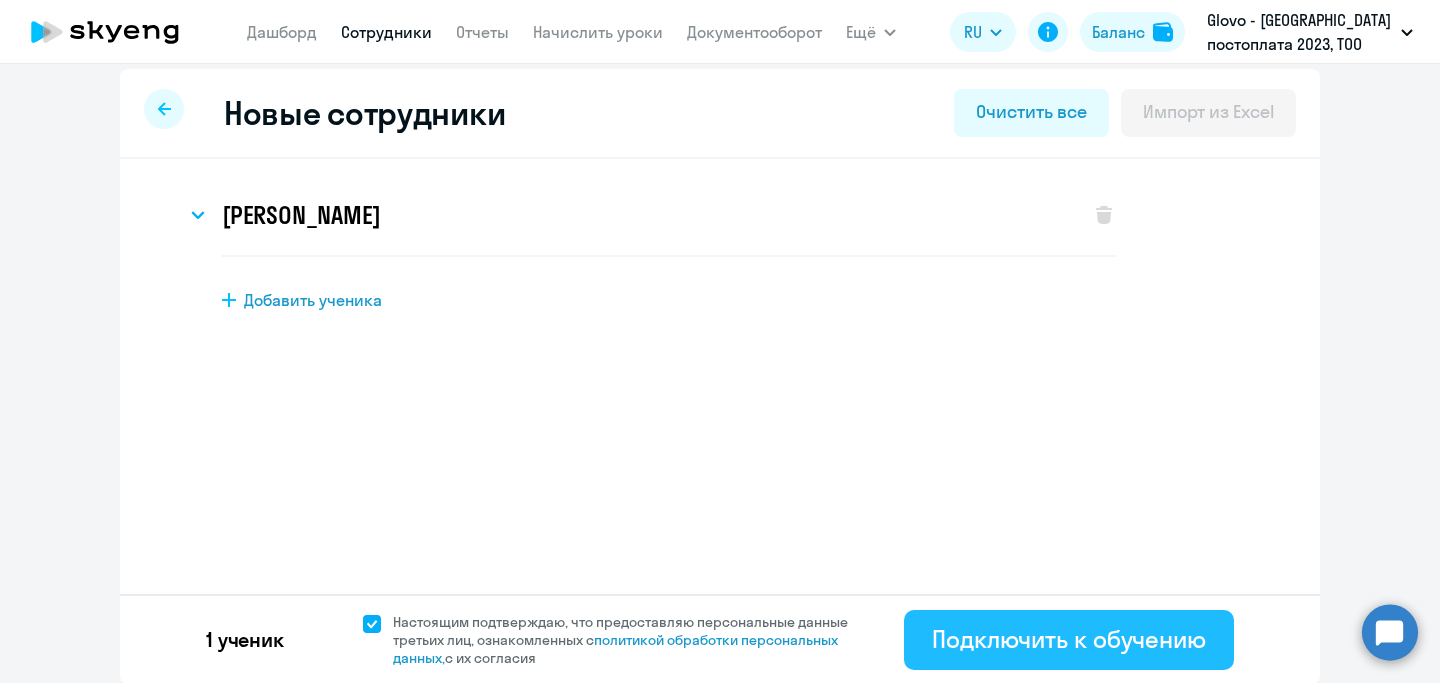 click on "Подключить к обучению" 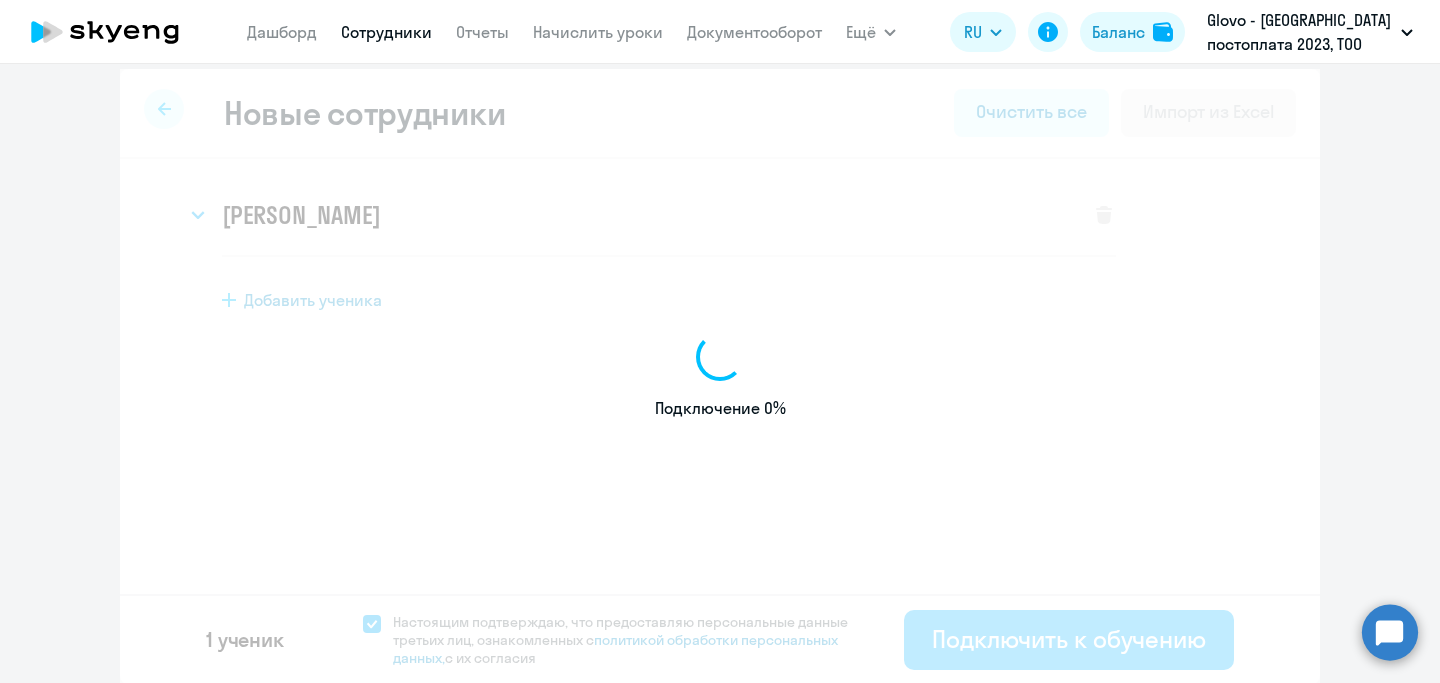 select on "english_adult_not_native_speaker" 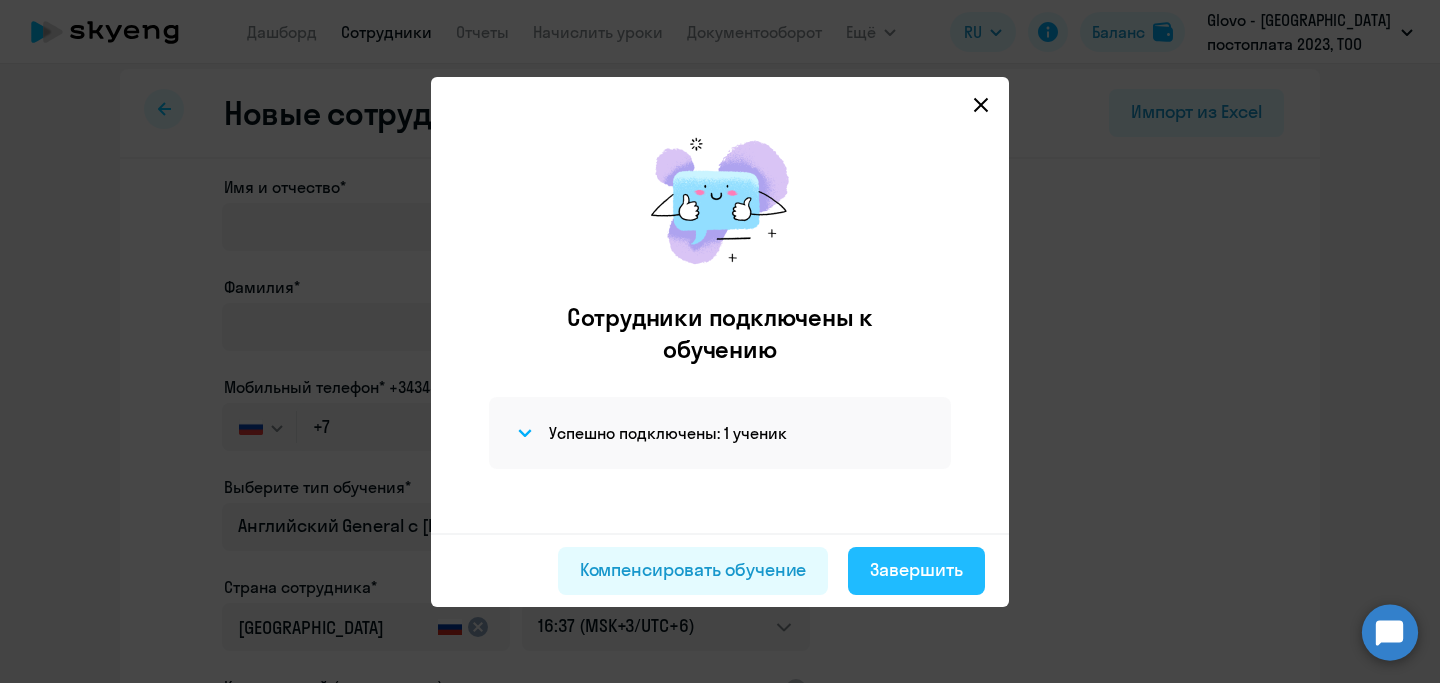 click on "Завершить" at bounding box center [916, 570] 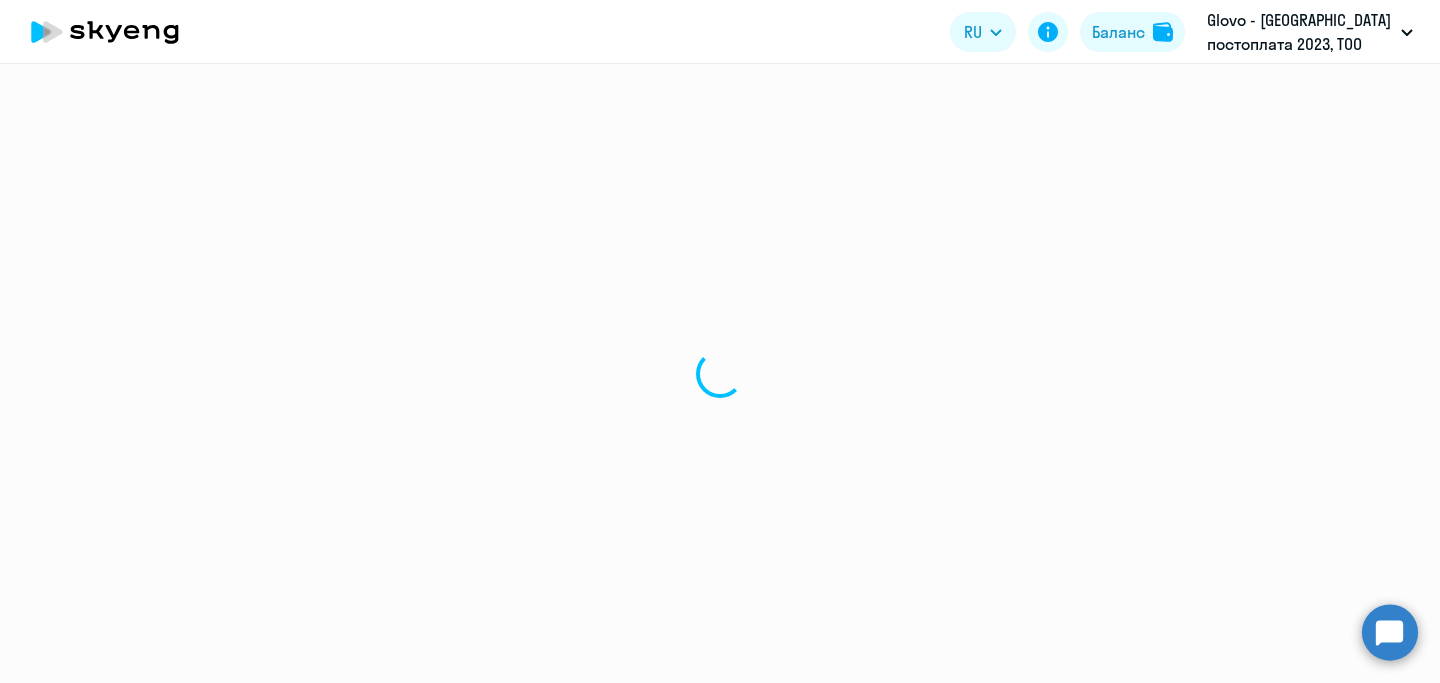 scroll, scrollTop: 0, scrollLeft: 0, axis: both 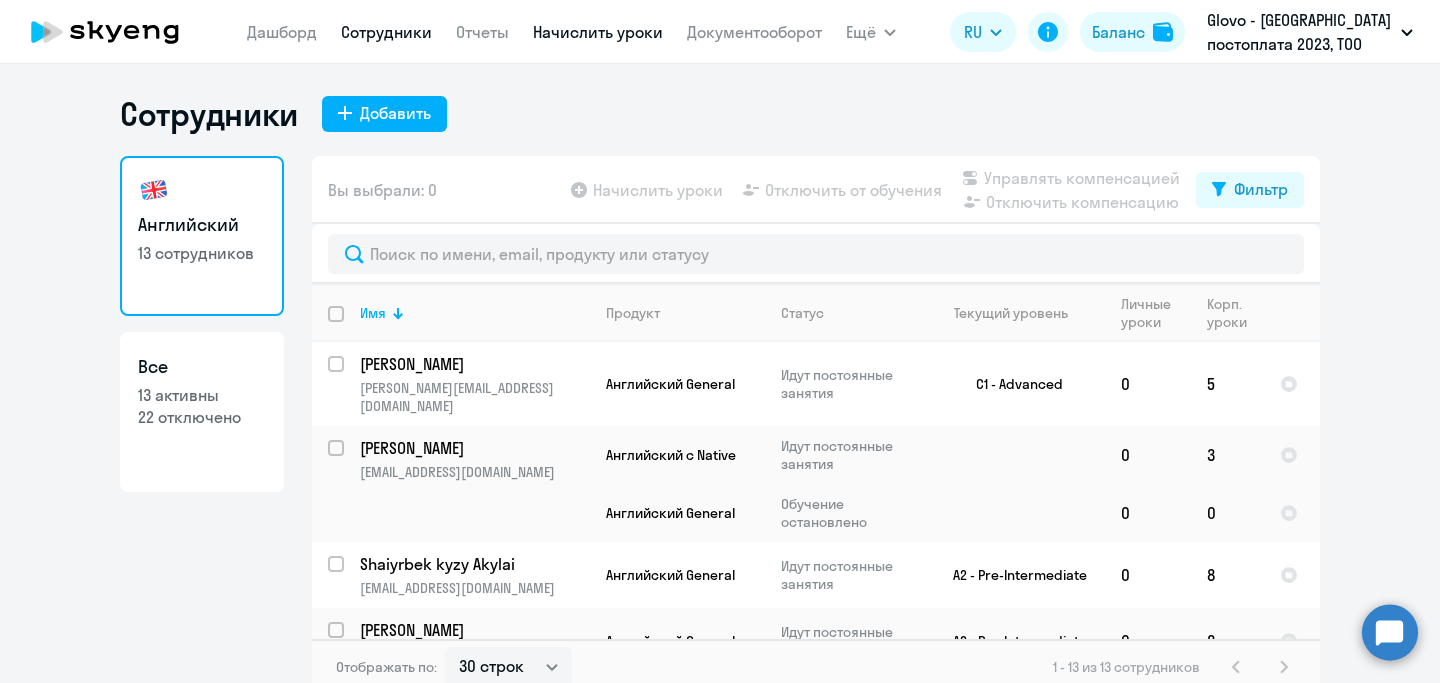 click on "Начислить уроки" at bounding box center (598, 32) 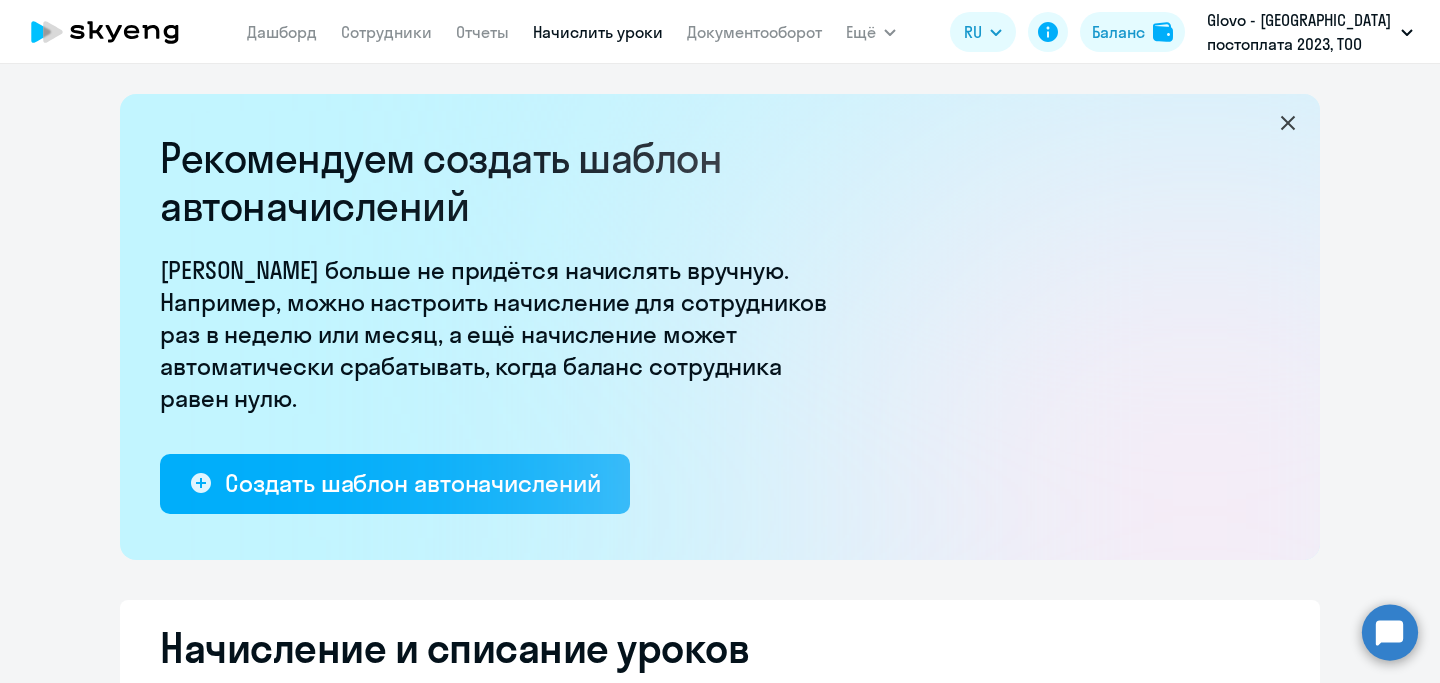 select on "10" 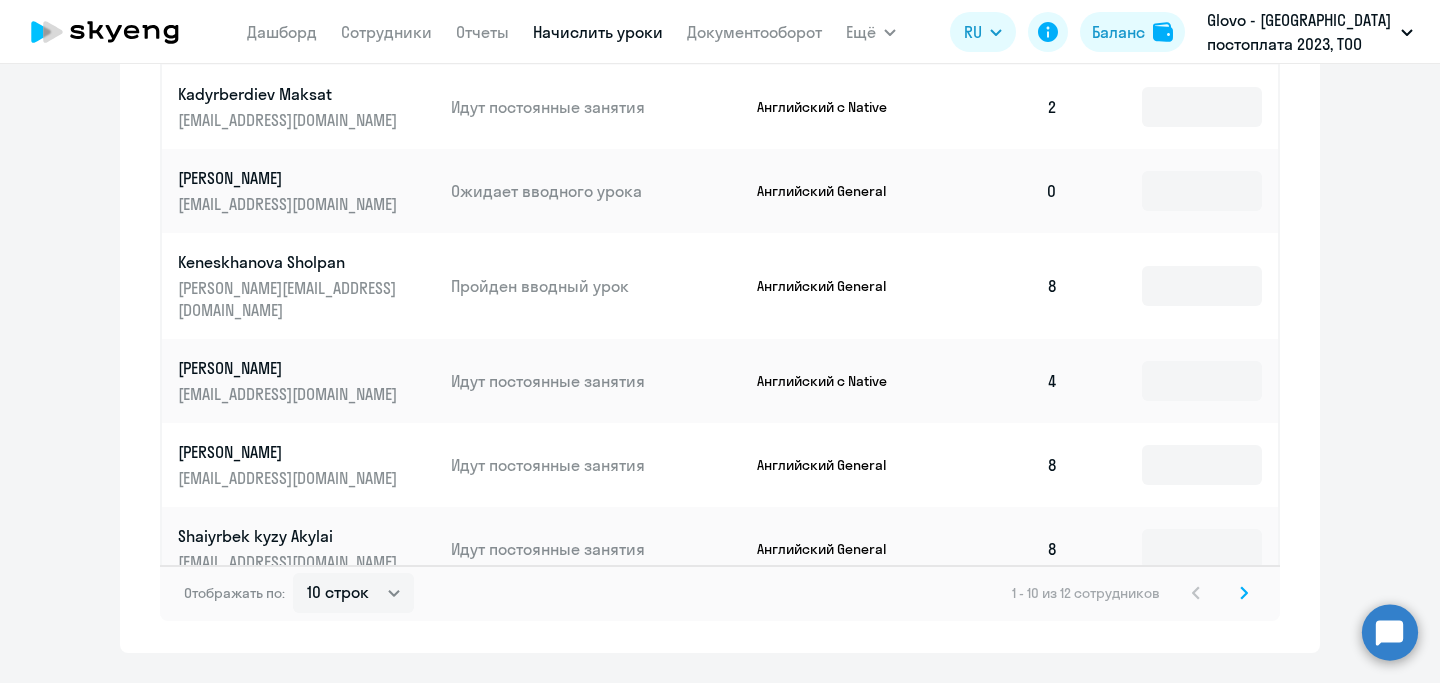 scroll, scrollTop: 1381, scrollLeft: 0, axis: vertical 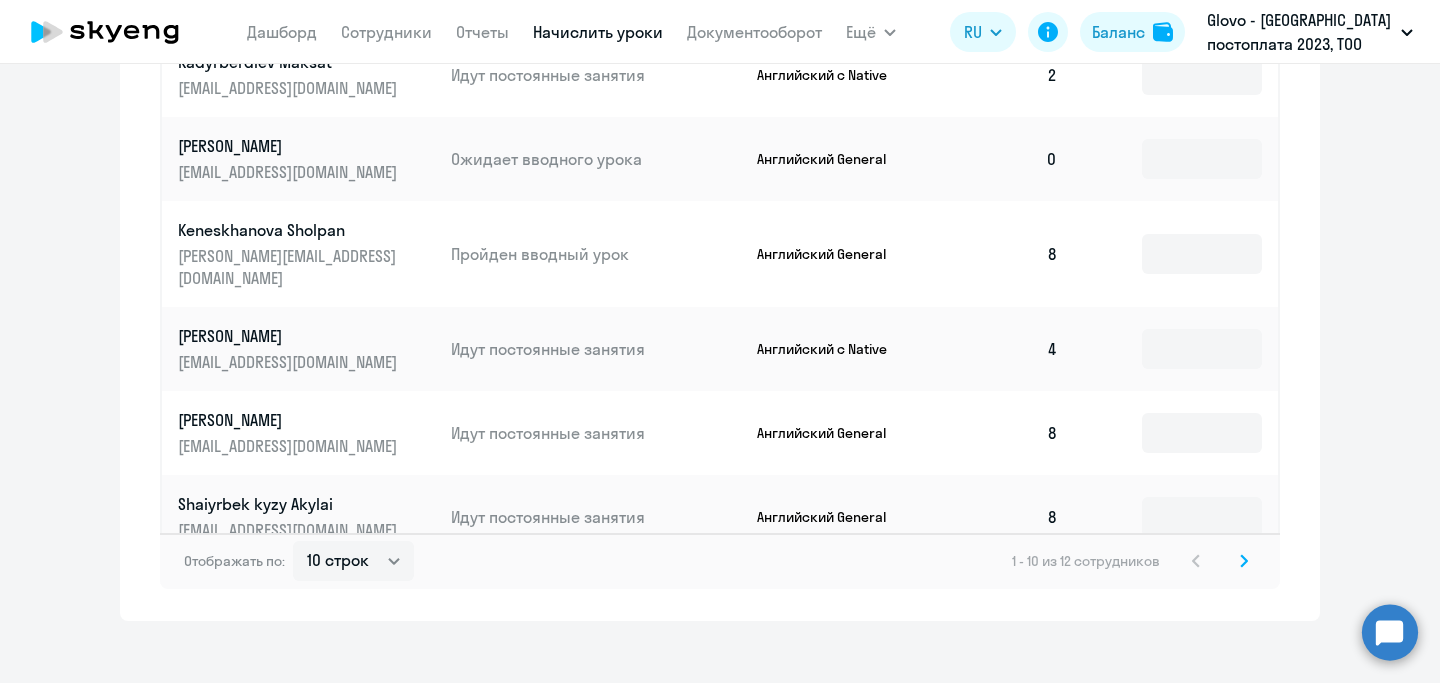 click 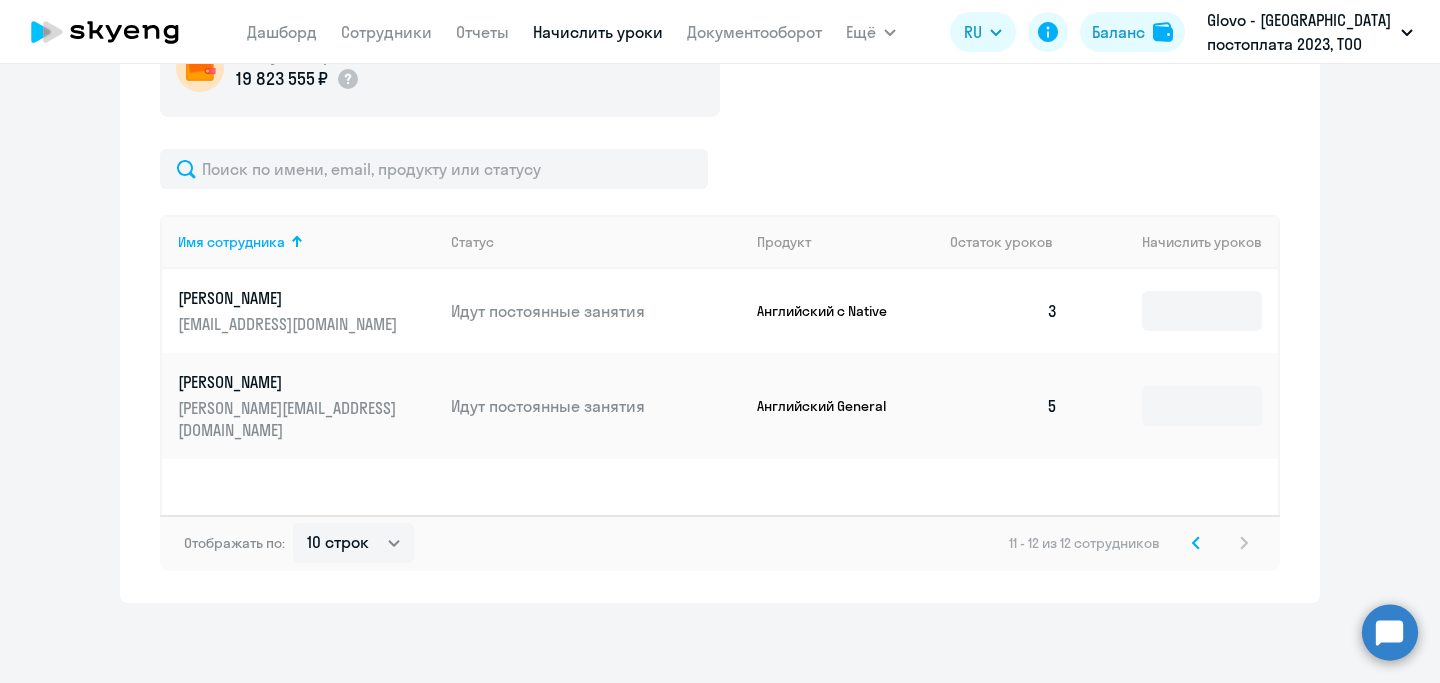 scroll, scrollTop: 757, scrollLeft: 0, axis: vertical 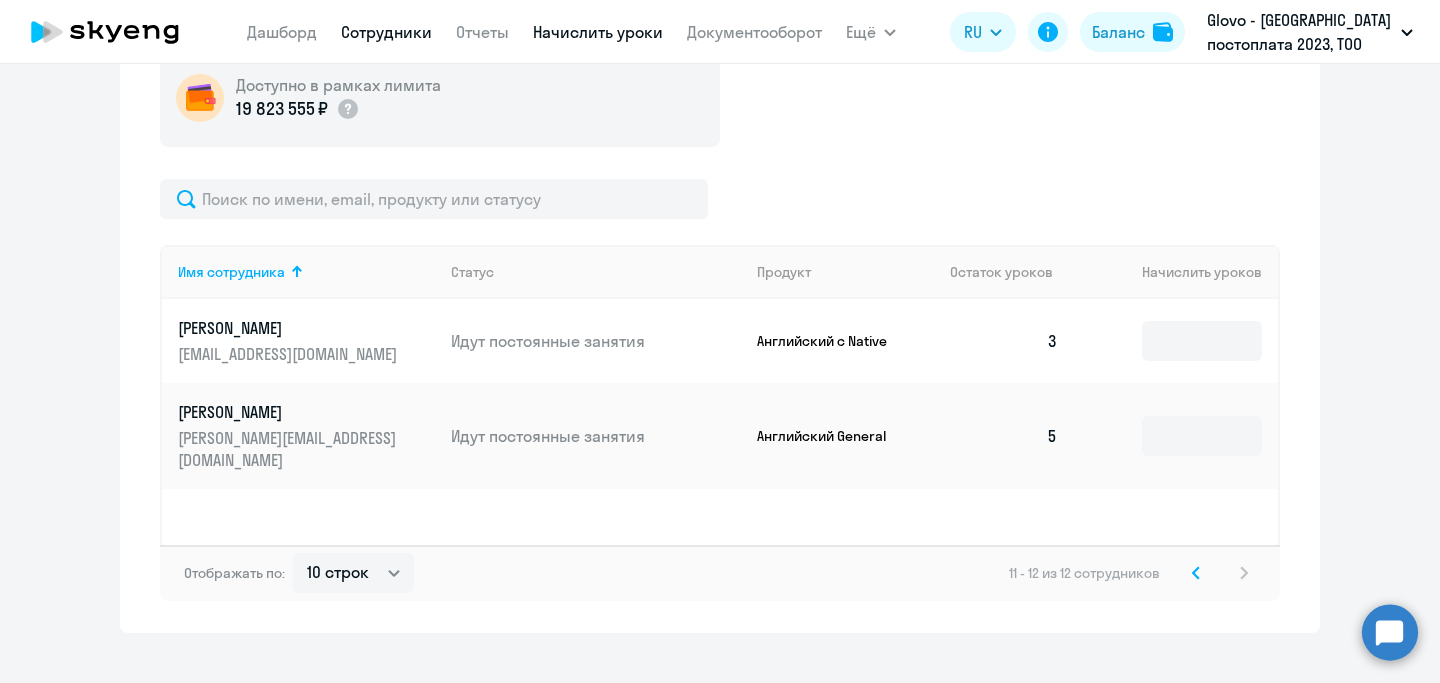 click on "Сотрудники" at bounding box center (386, 32) 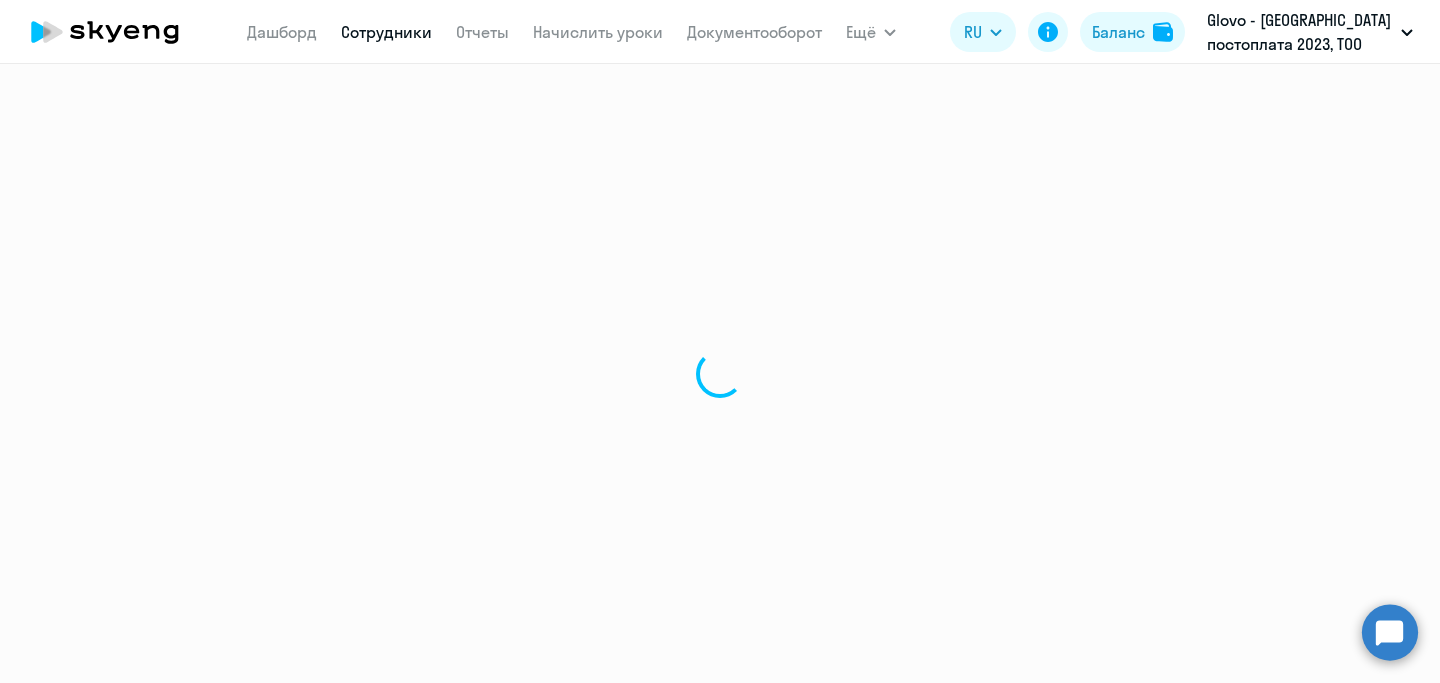select on "30" 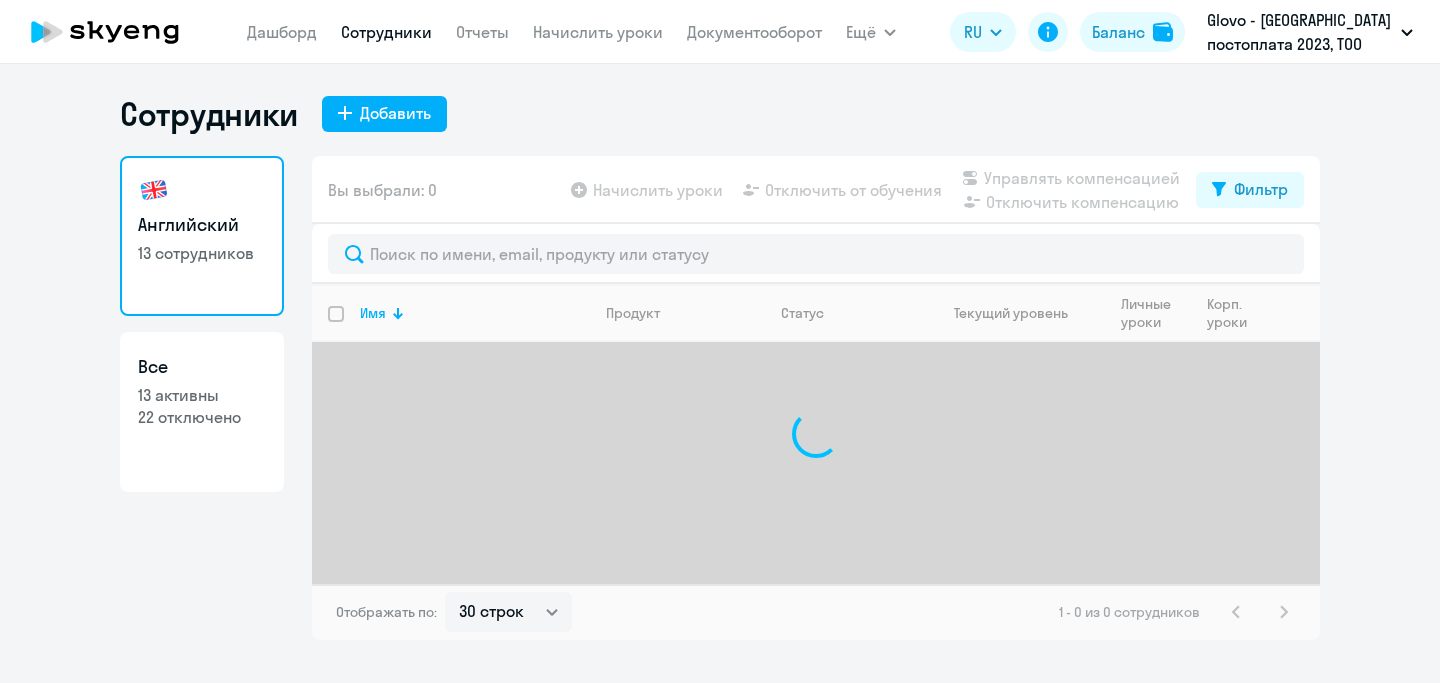 select on "30" 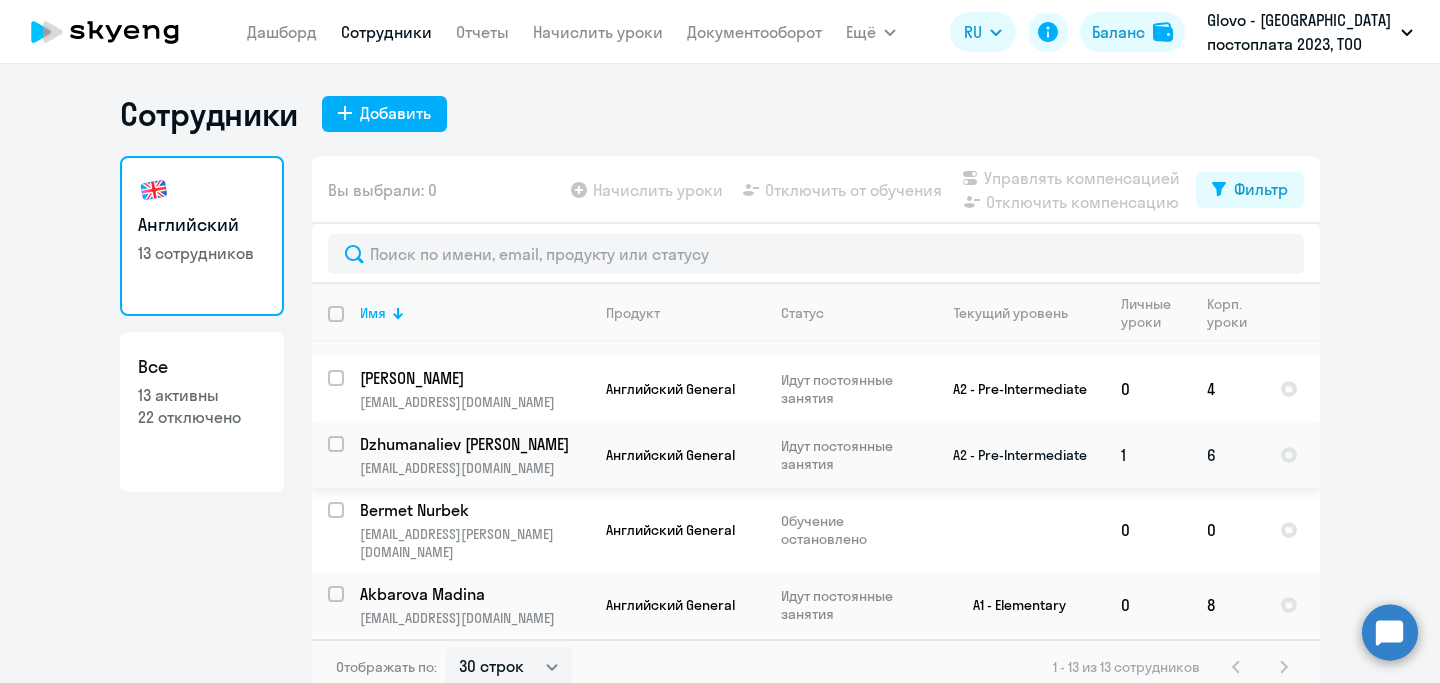 scroll, scrollTop: 748, scrollLeft: 0, axis: vertical 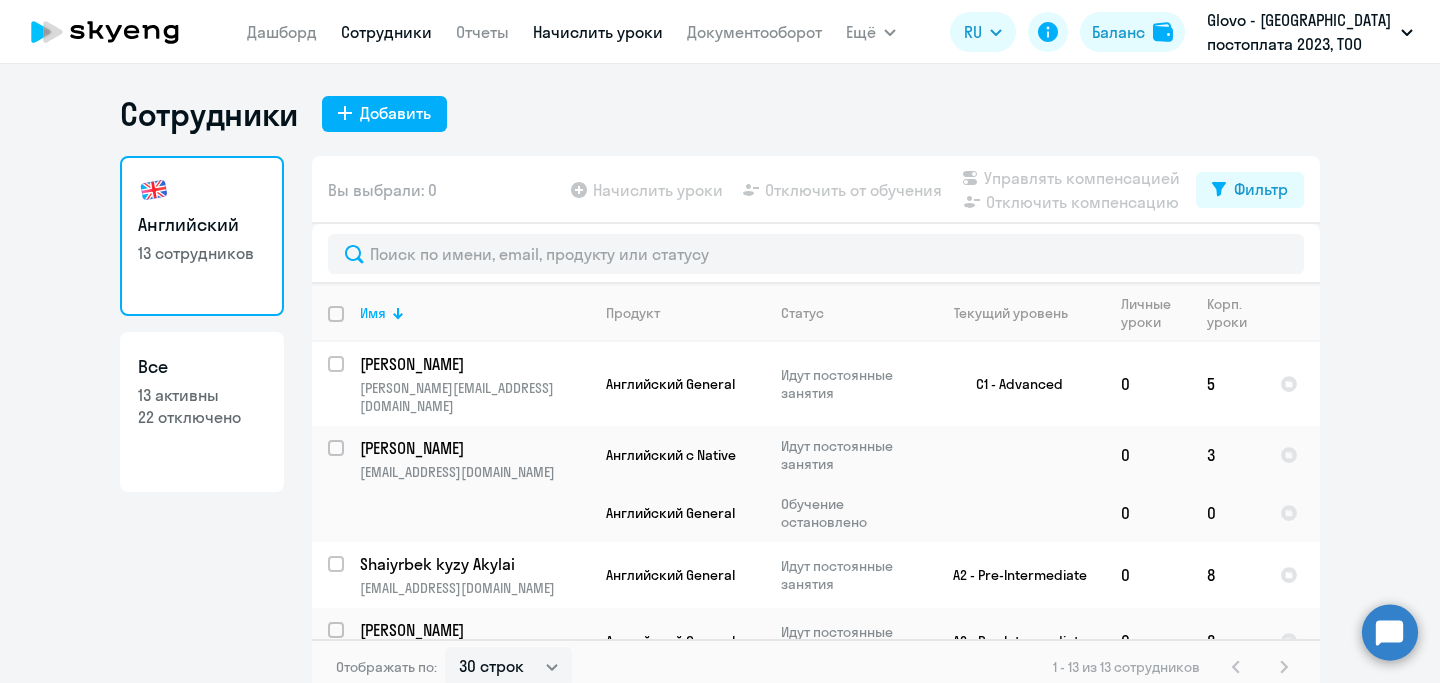 click on "Начислить уроки" at bounding box center (598, 32) 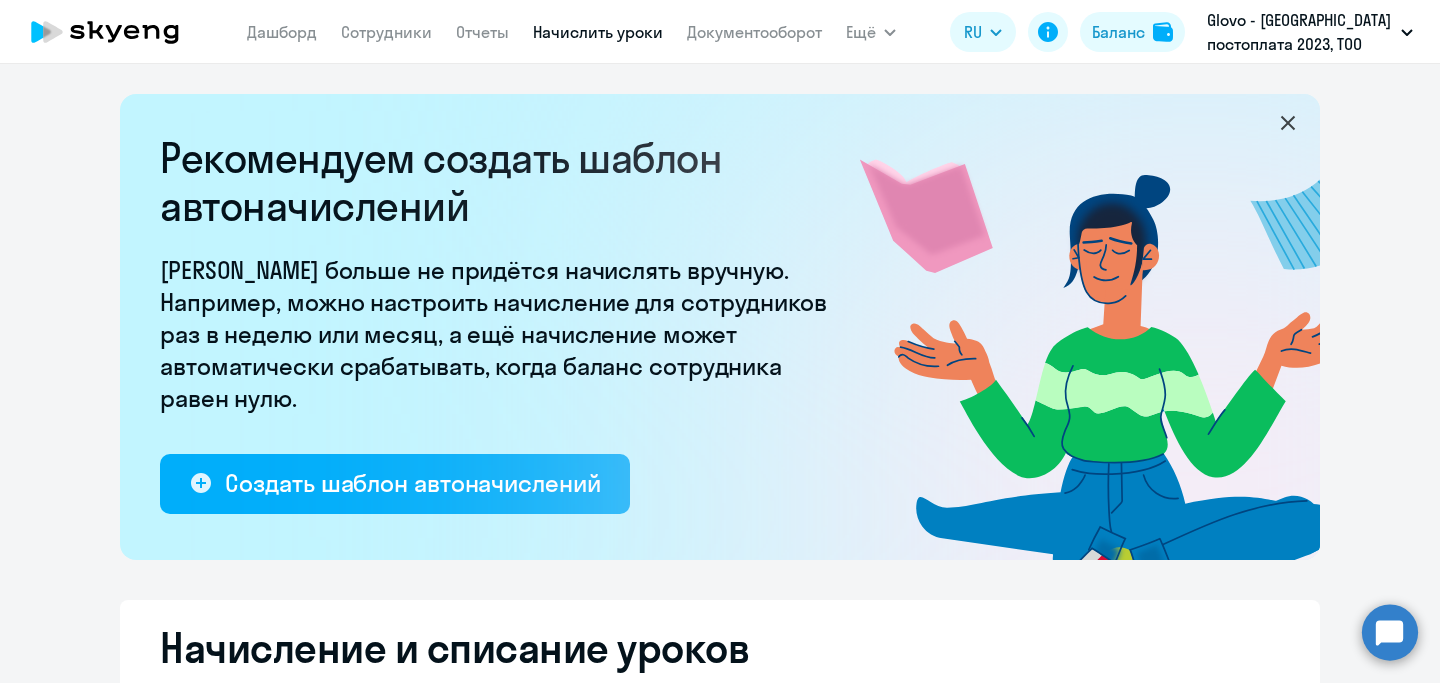 select on "10" 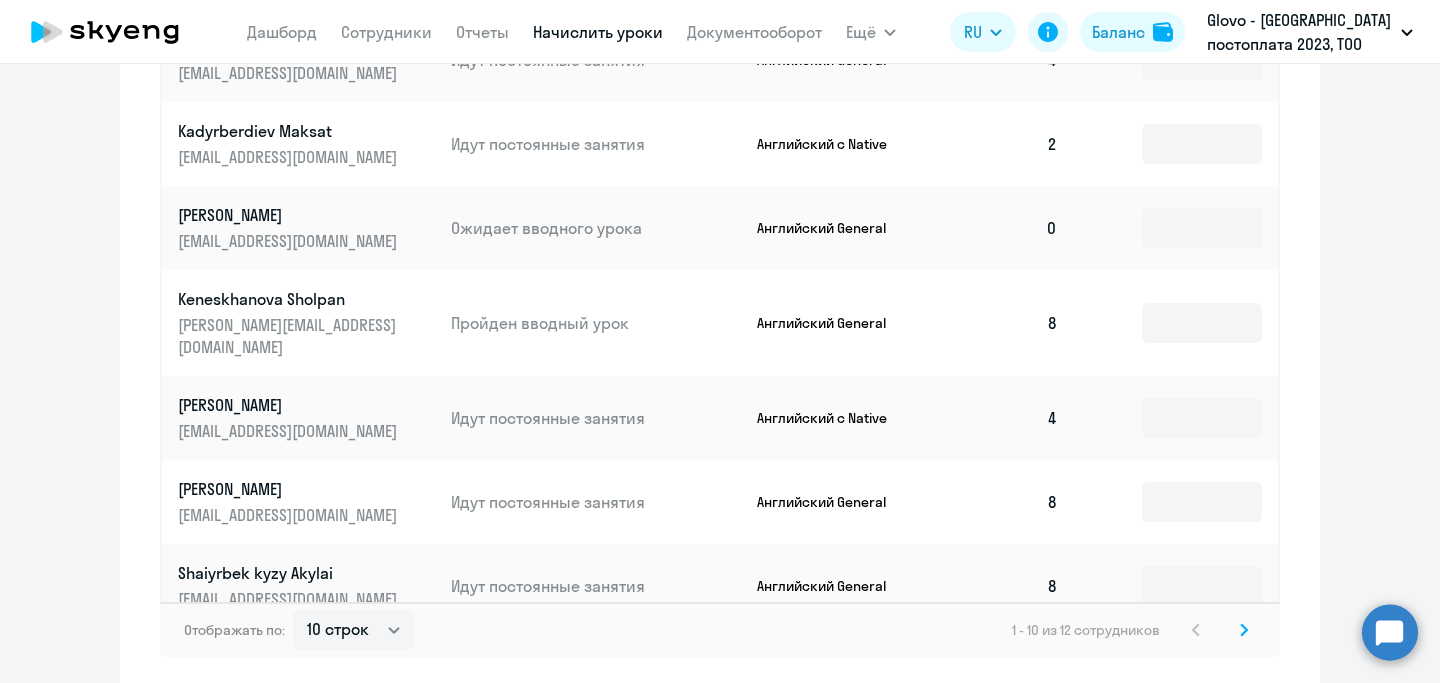 scroll, scrollTop: 1317, scrollLeft: 0, axis: vertical 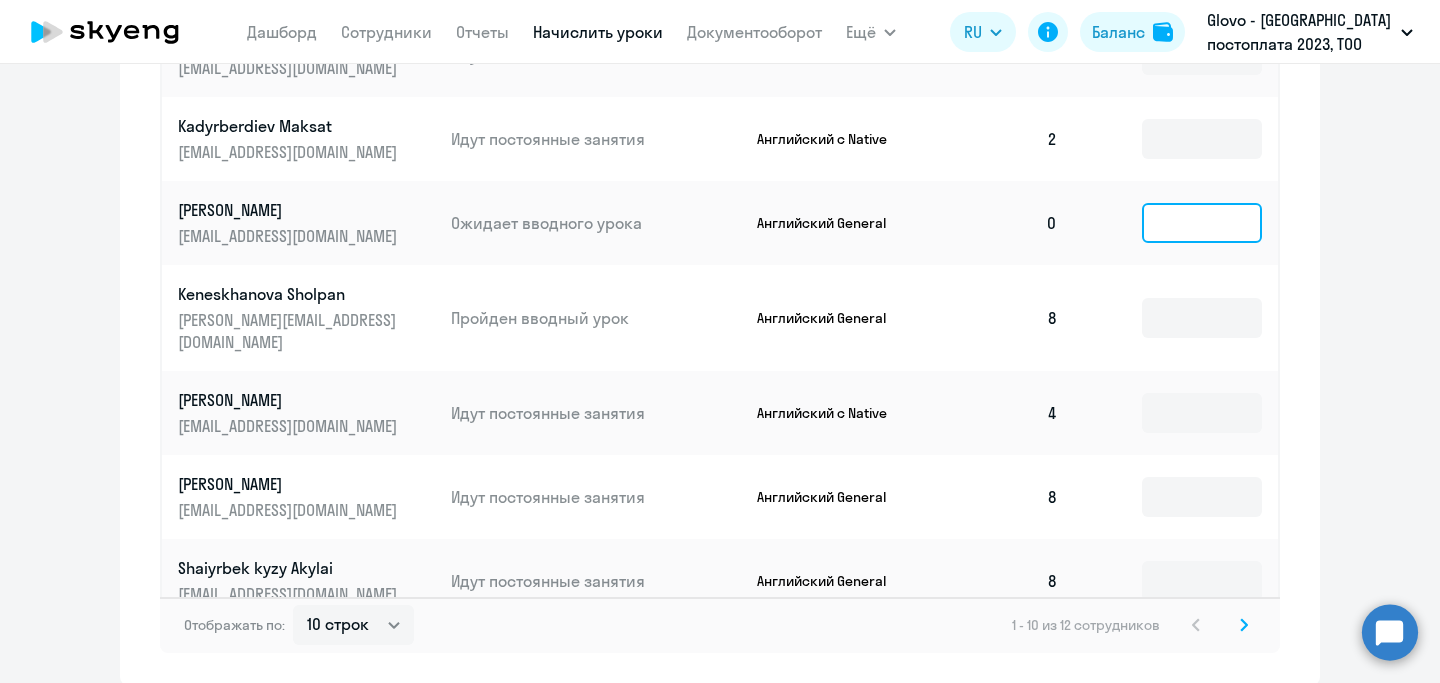click 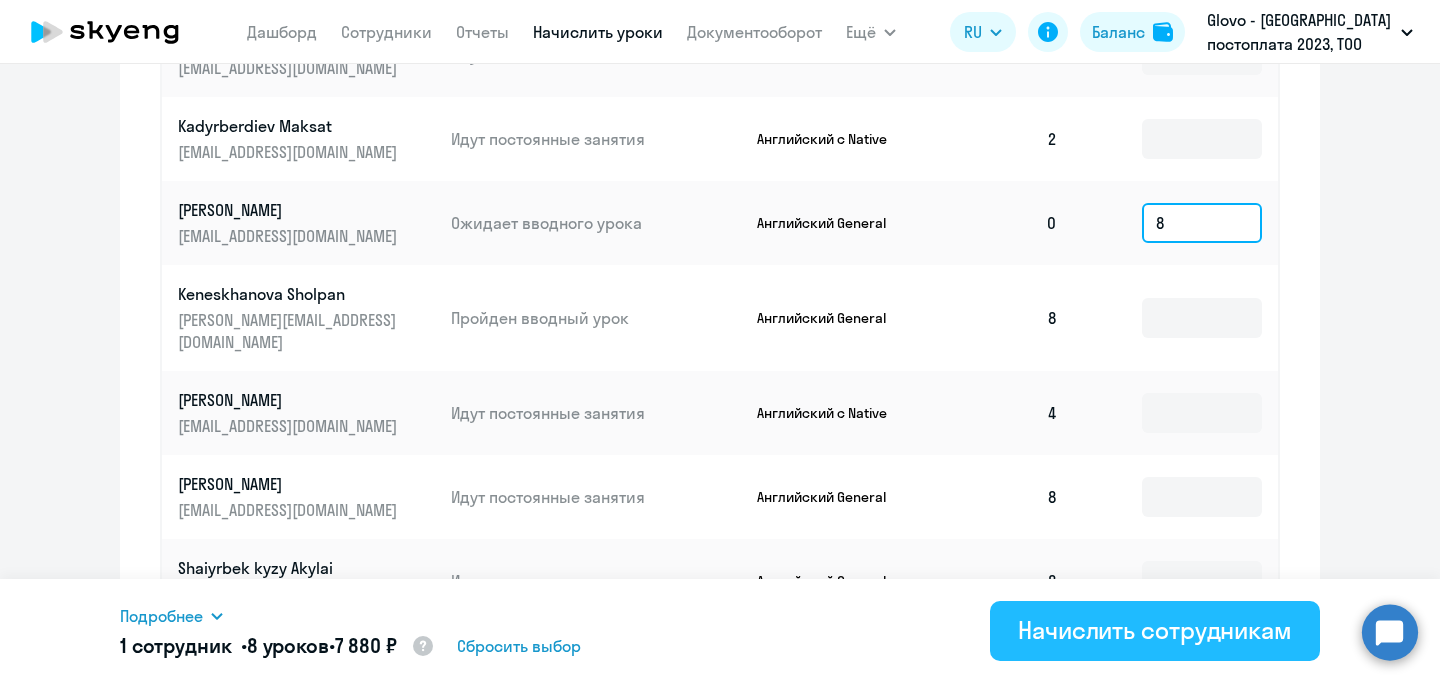 type on "8" 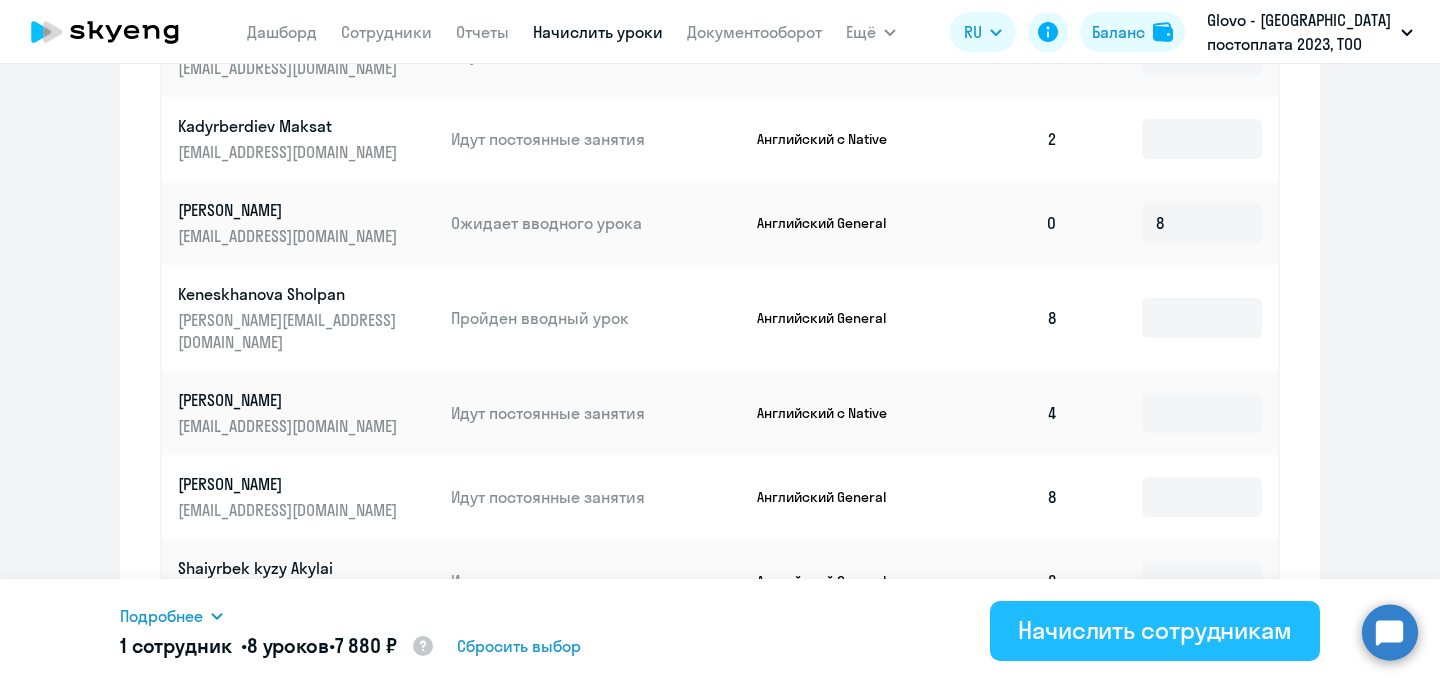 click on "Начислить сотрудникам" at bounding box center (1155, 630) 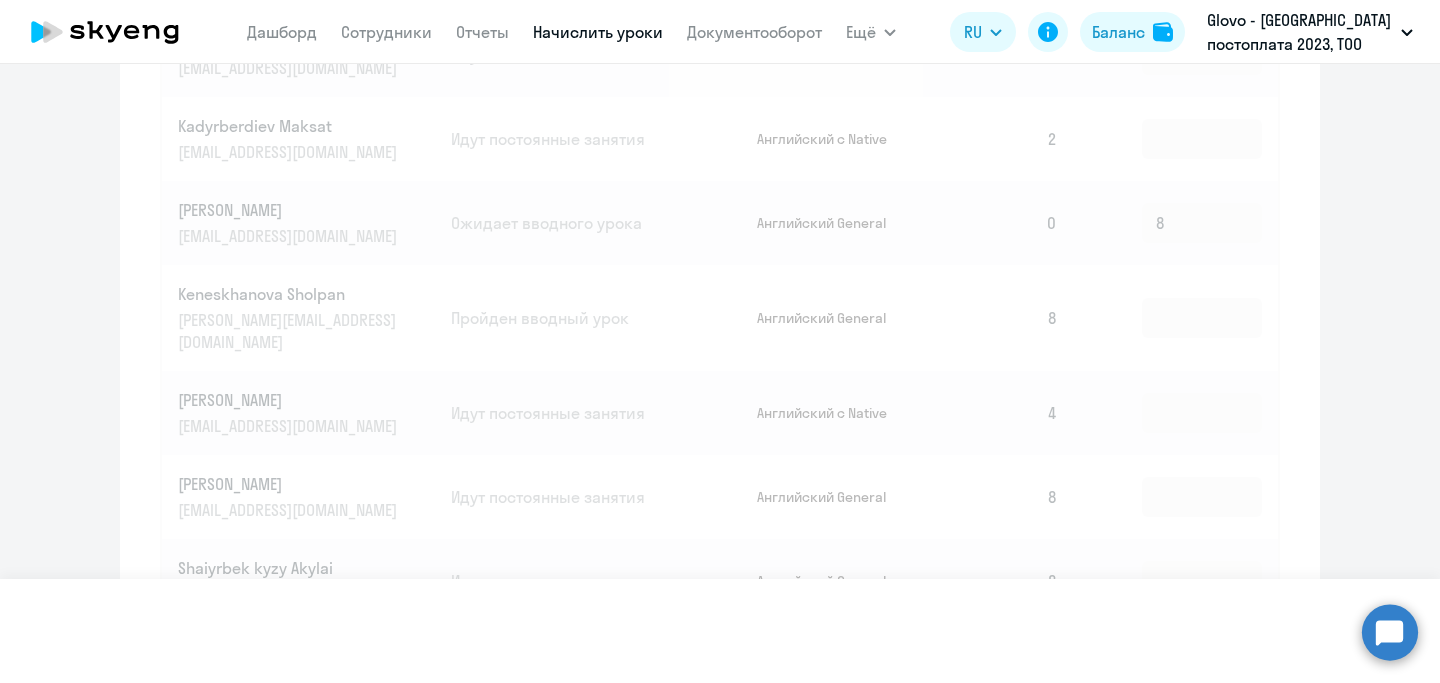 type 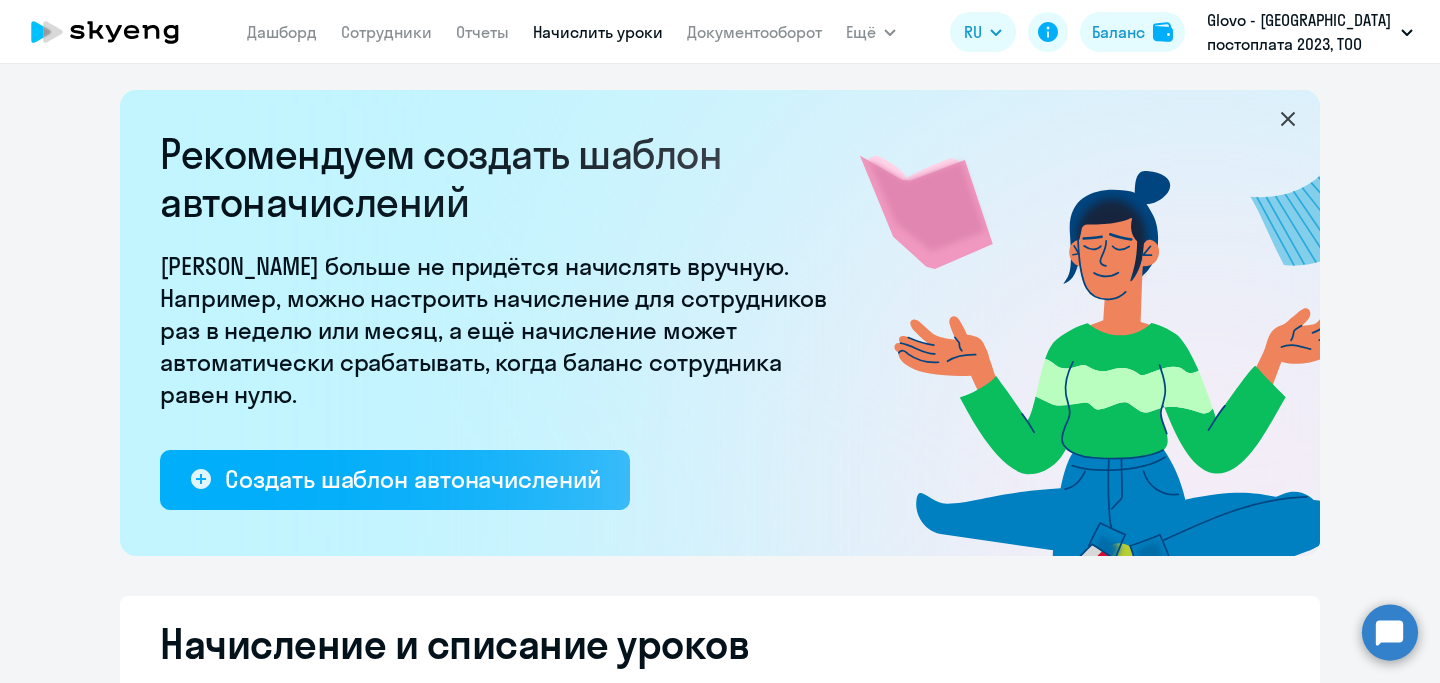 scroll, scrollTop: 0, scrollLeft: 0, axis: both 